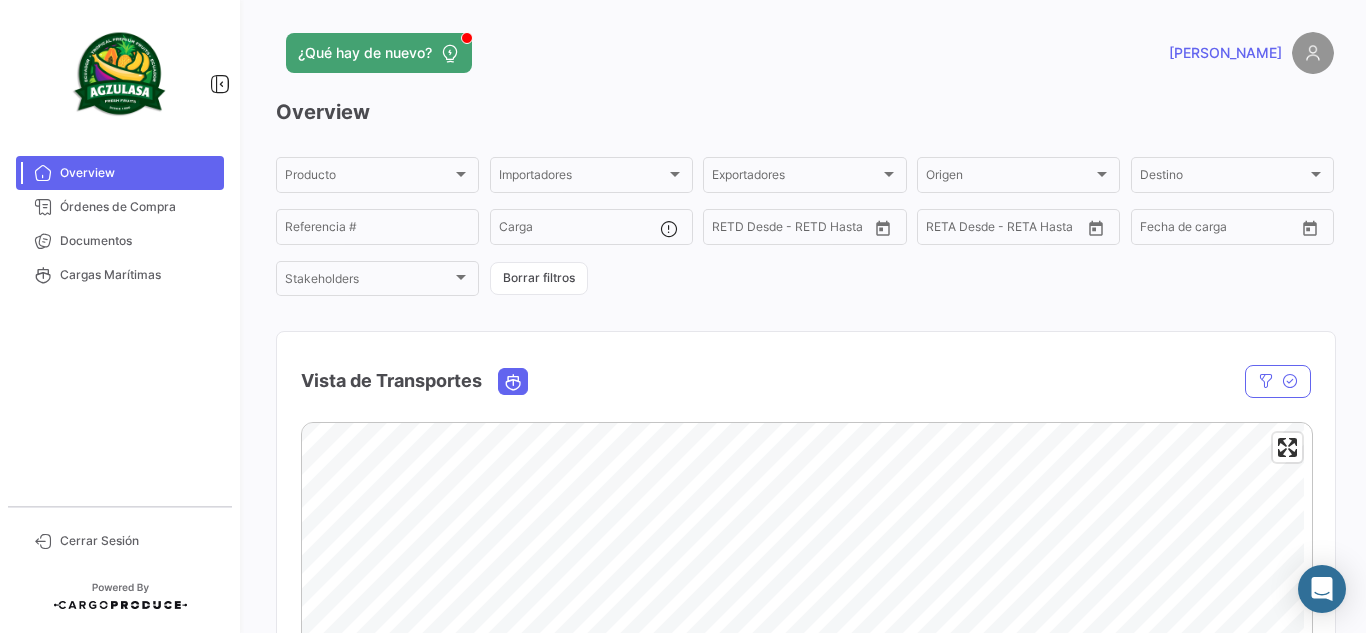 scroll, scrollTop: 0, scrollLeft: 0, axis: both 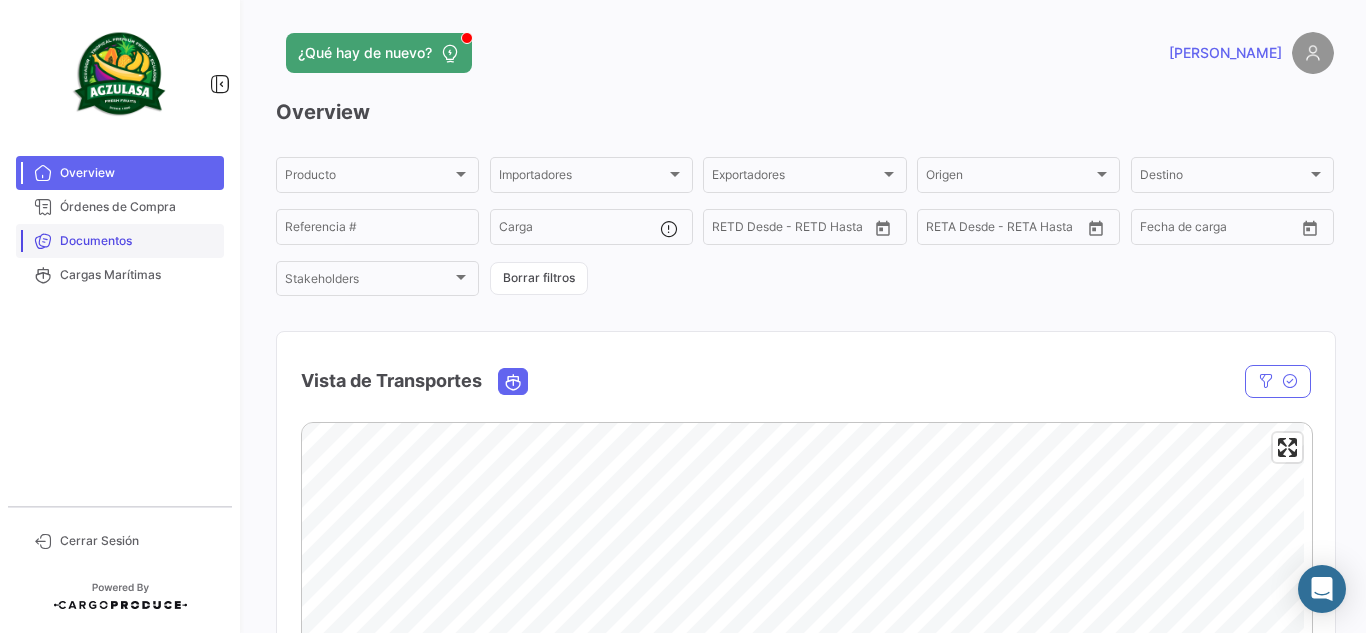 click on "Documentos" at bounding box center (138, 241) 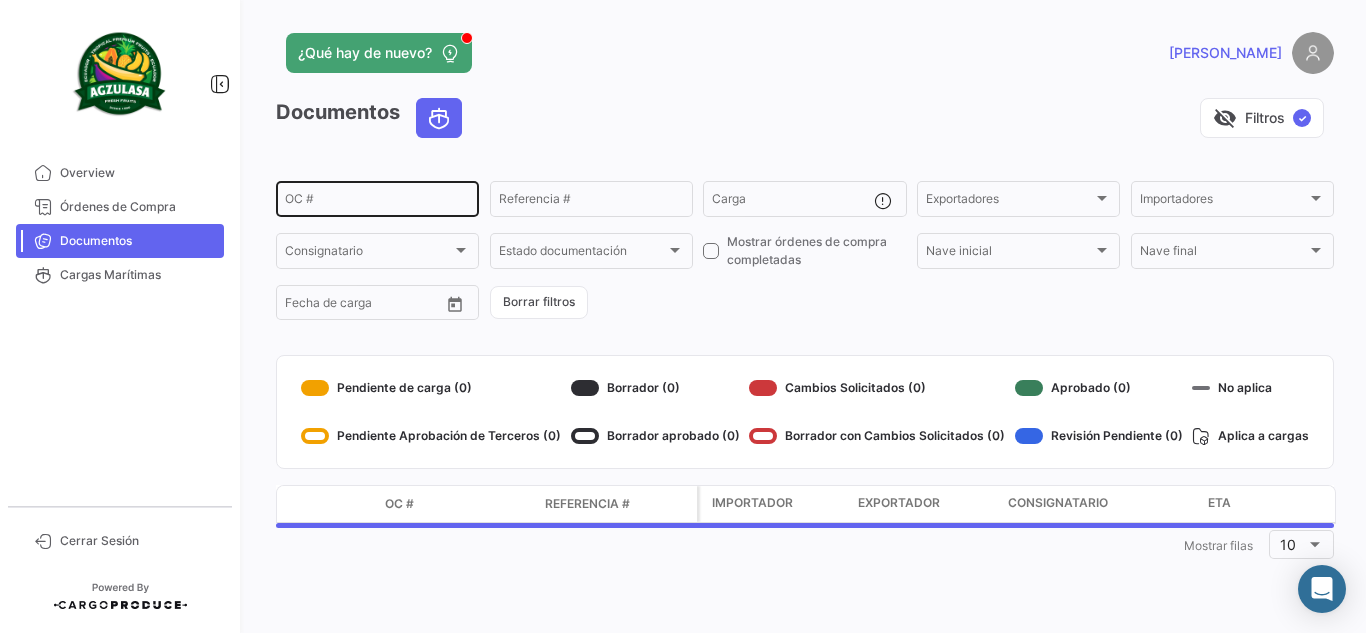 click on "OC #" at bounding box center [377, 202] 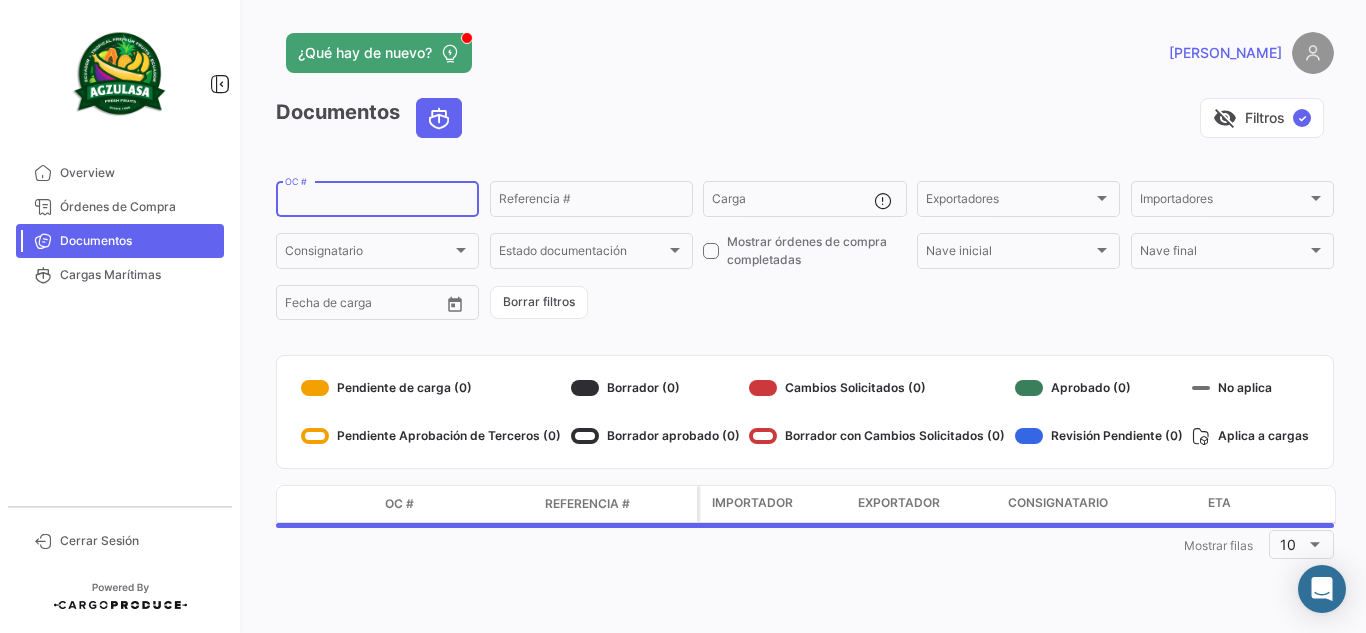 paste on "UNIECPBO25270105" 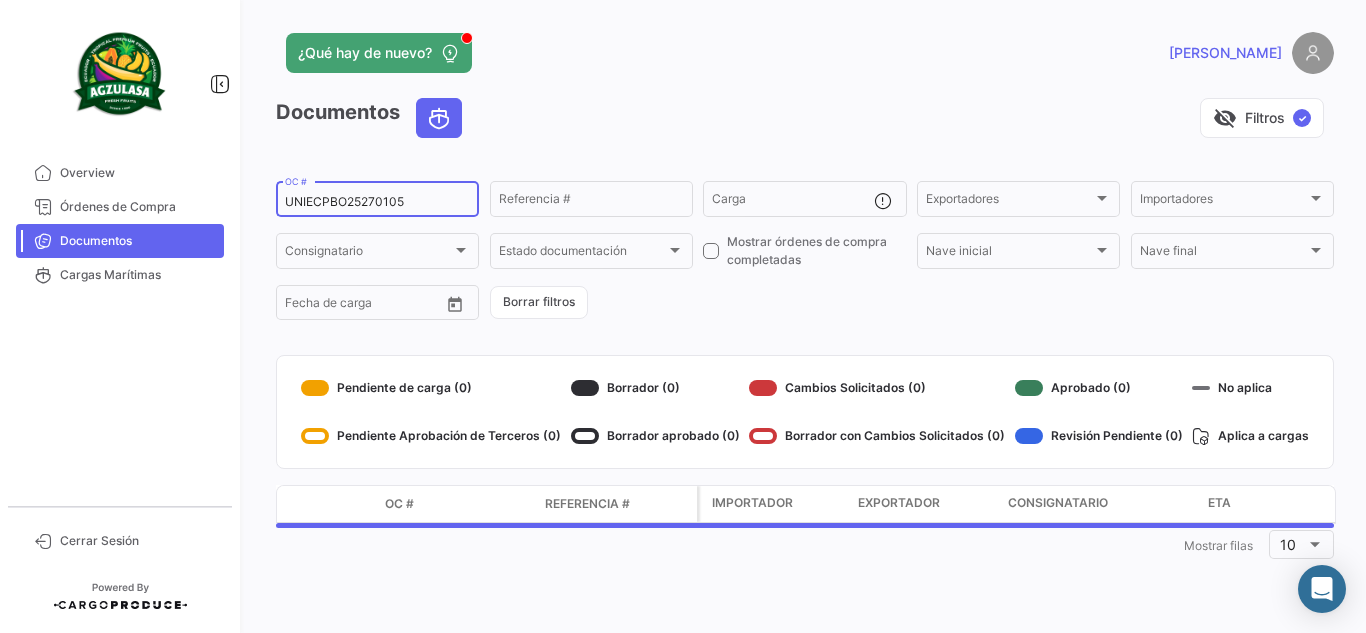 type on "UNIECPBO25270105" 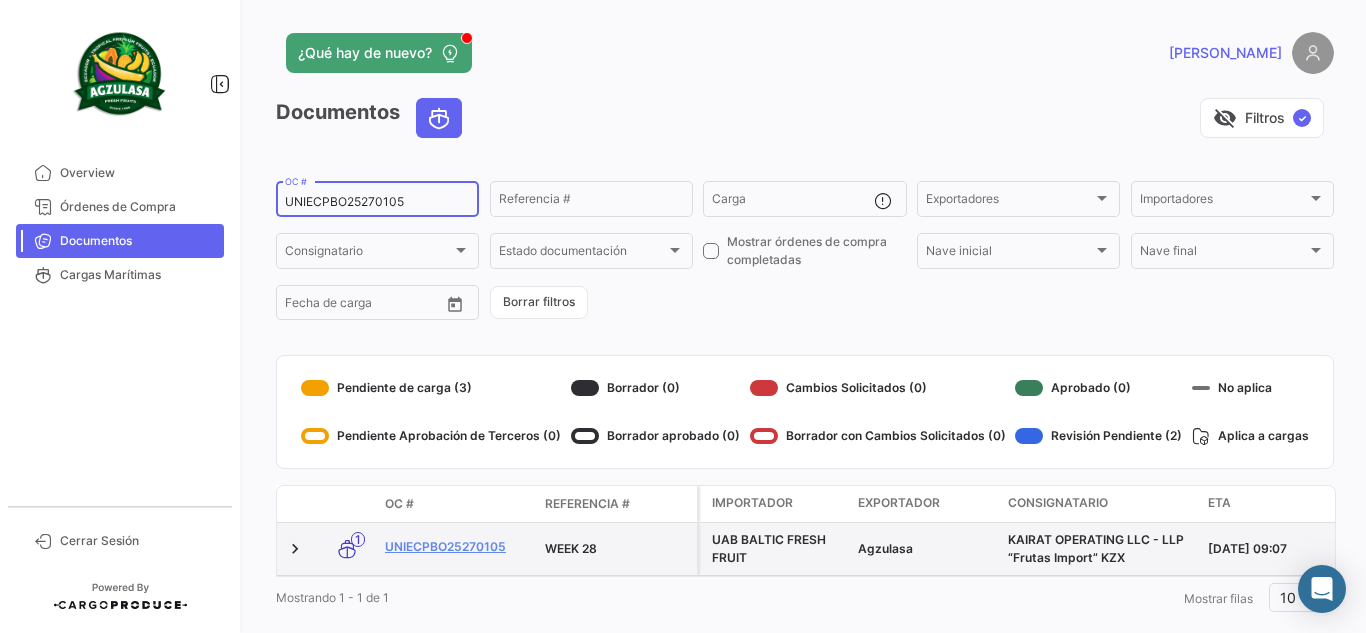 click on "UNIECPBO25270105" 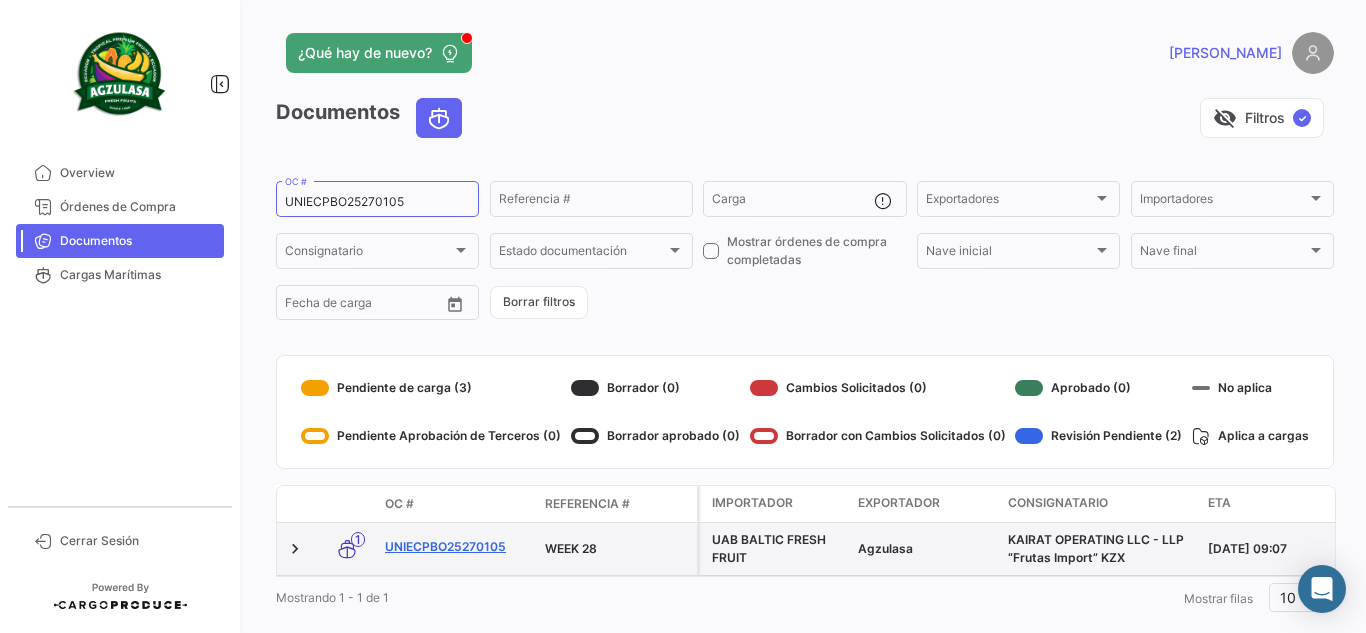 click on "UNIECPBO25270105" 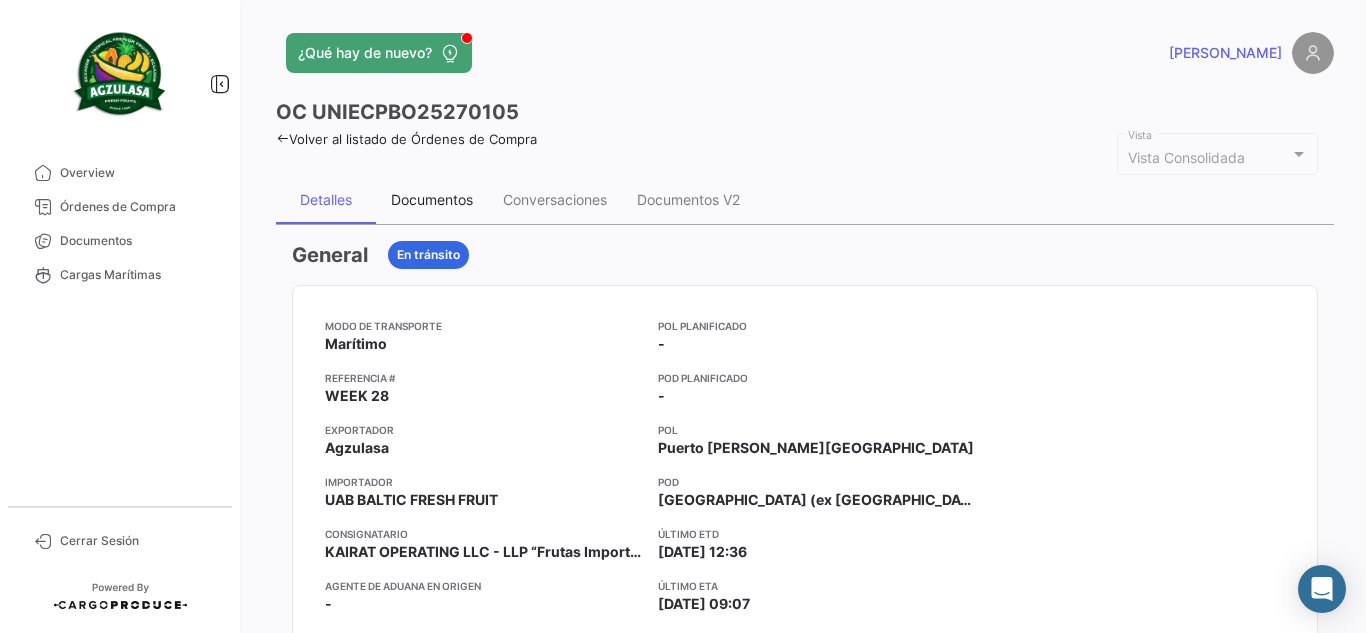 click on "Documentos" at bounding box center [432, 199] 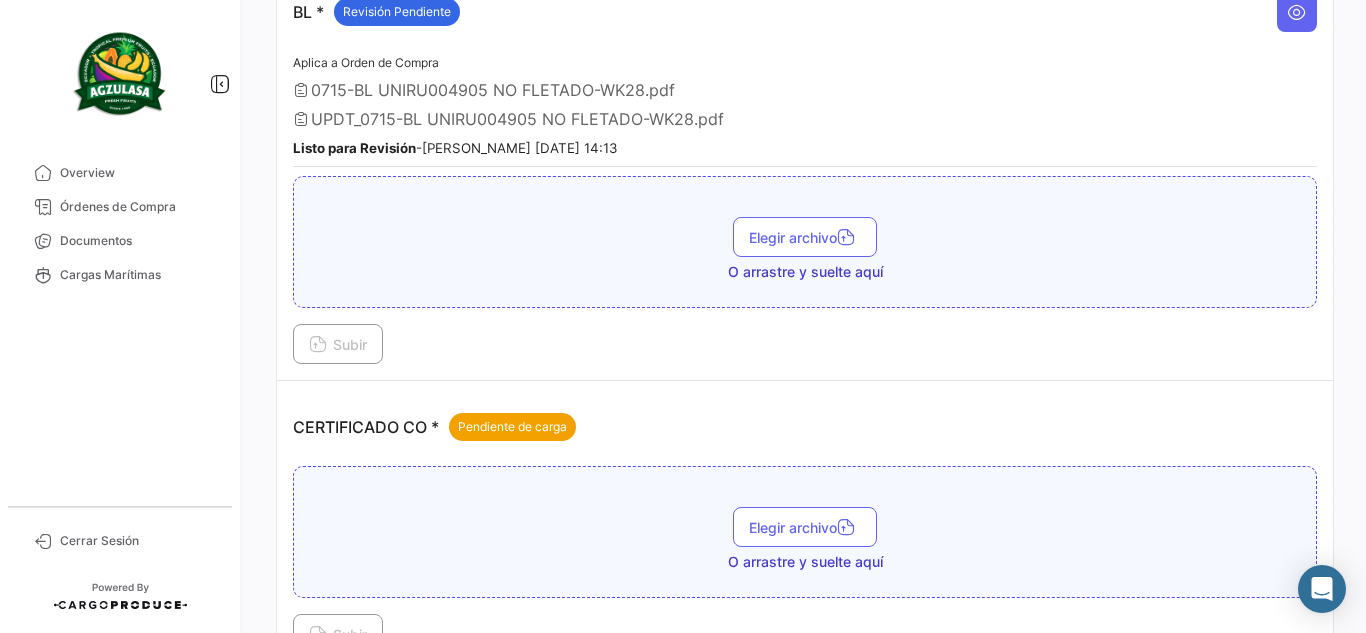 scroll, scrollTop: 632, scrollLeft: 0, axis: vertical 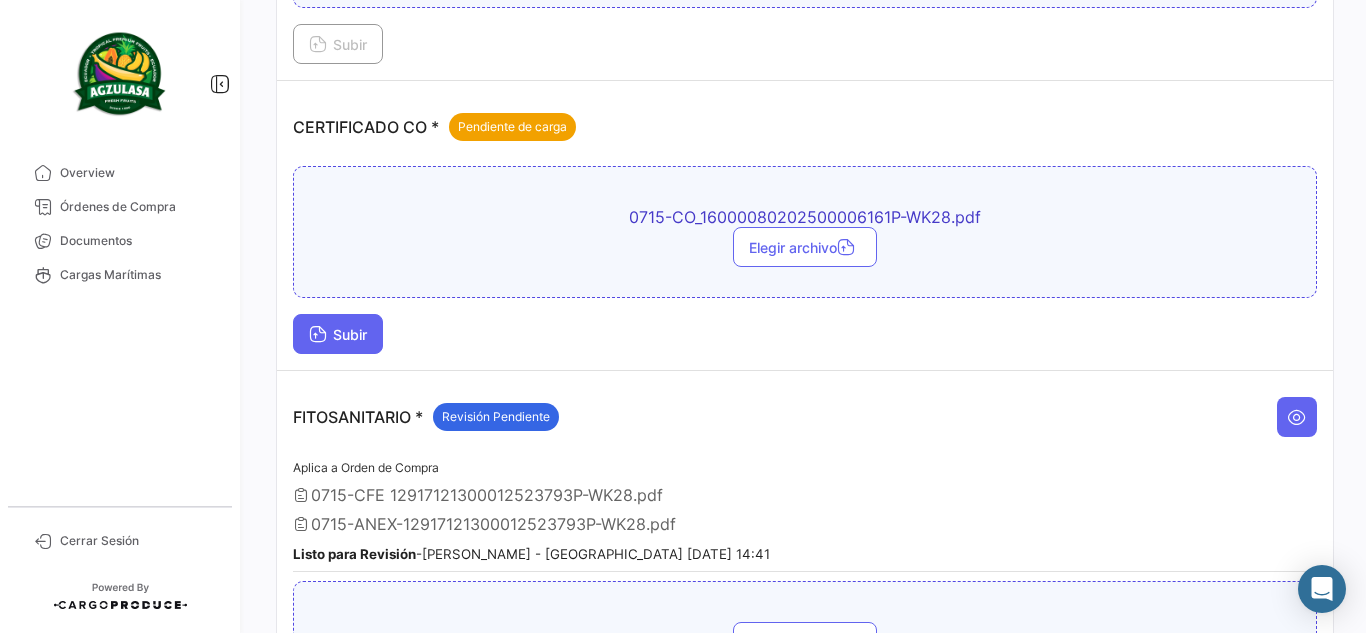 click on "Subir" at bounding box center [338, 334] 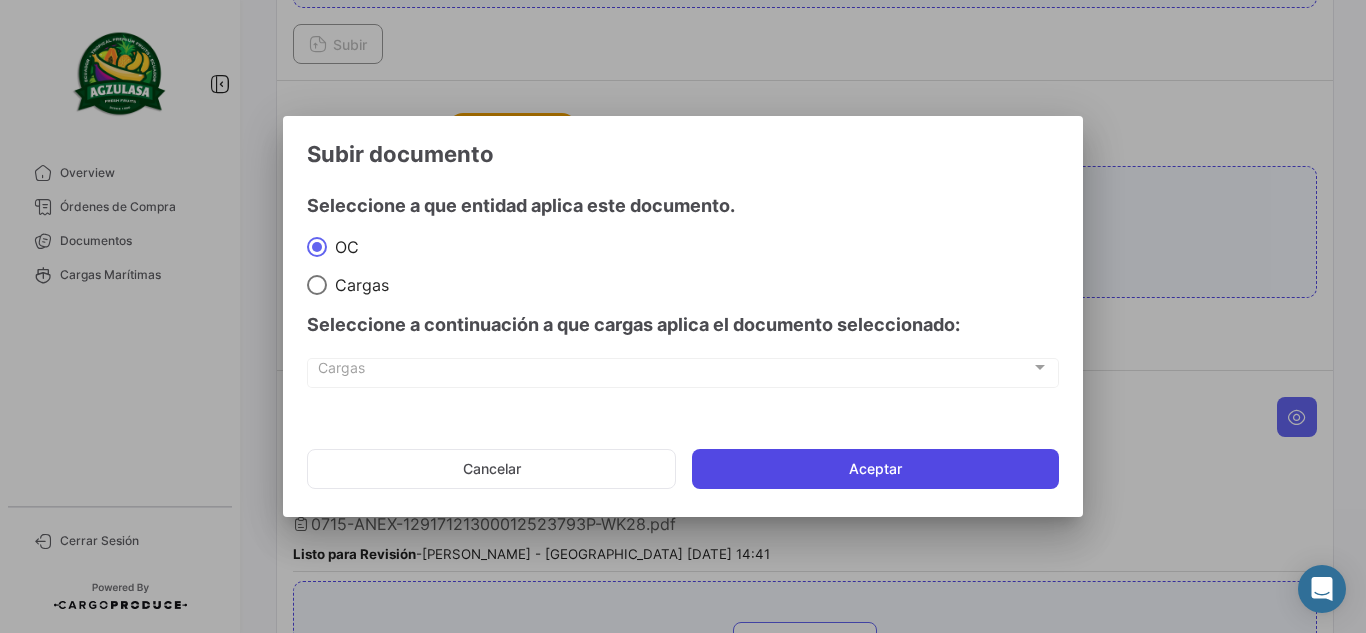 click on "Aceptar" 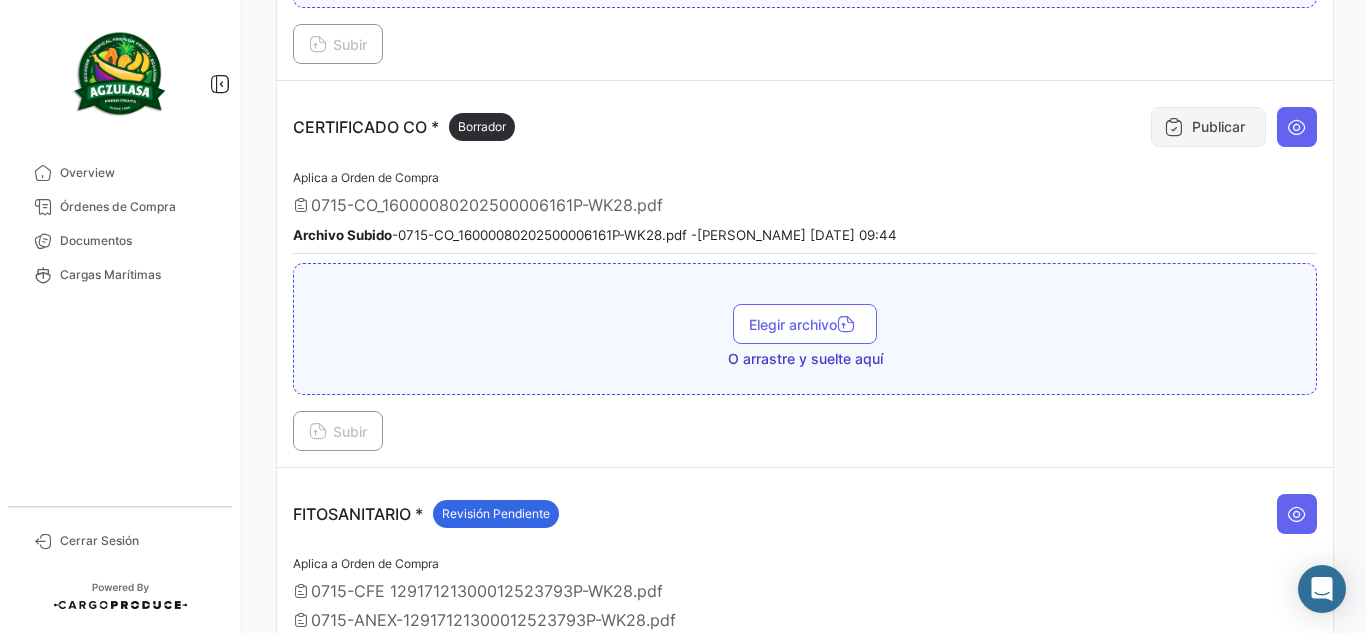 click on "Publicar" at bounding box center [1208, 127] 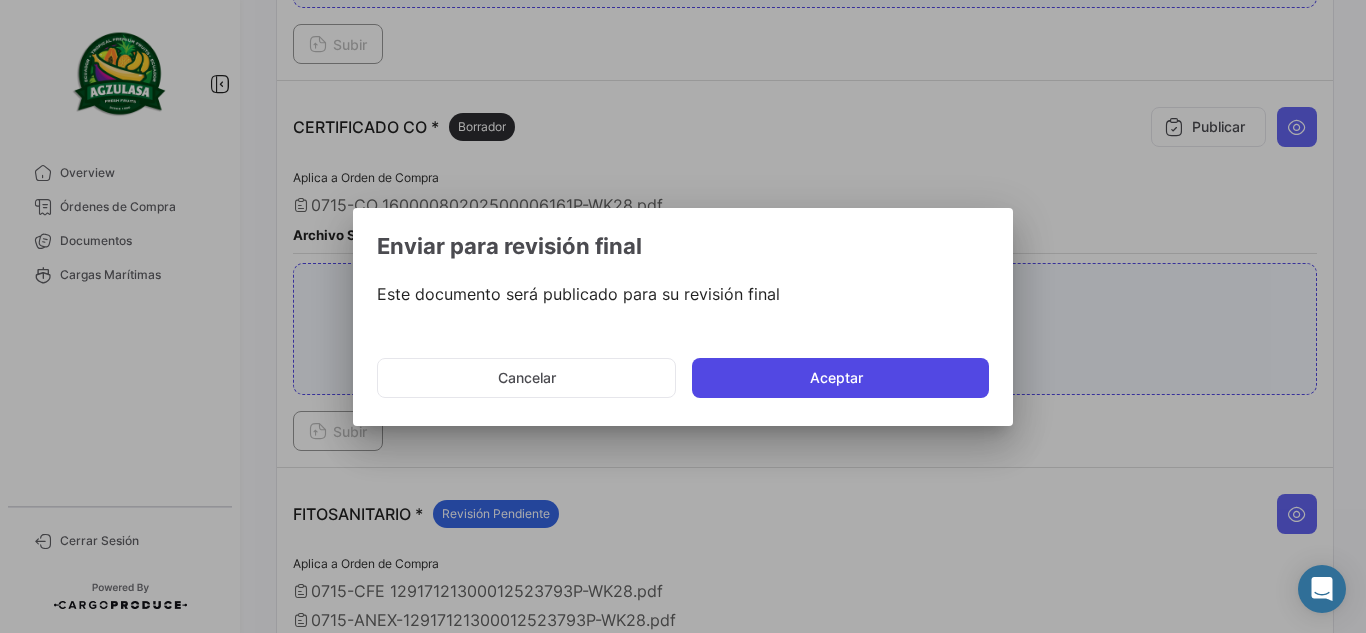 click on "Aceptar" 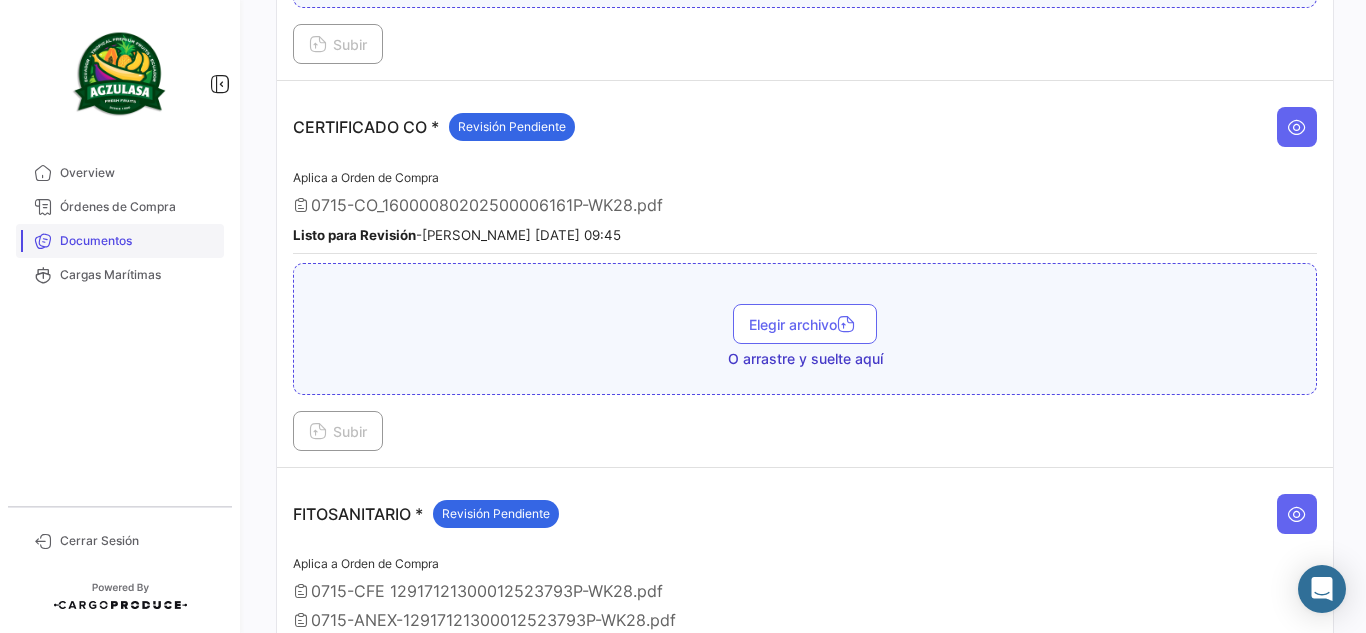 click on "Documentos" at bounding box center (138, 241) 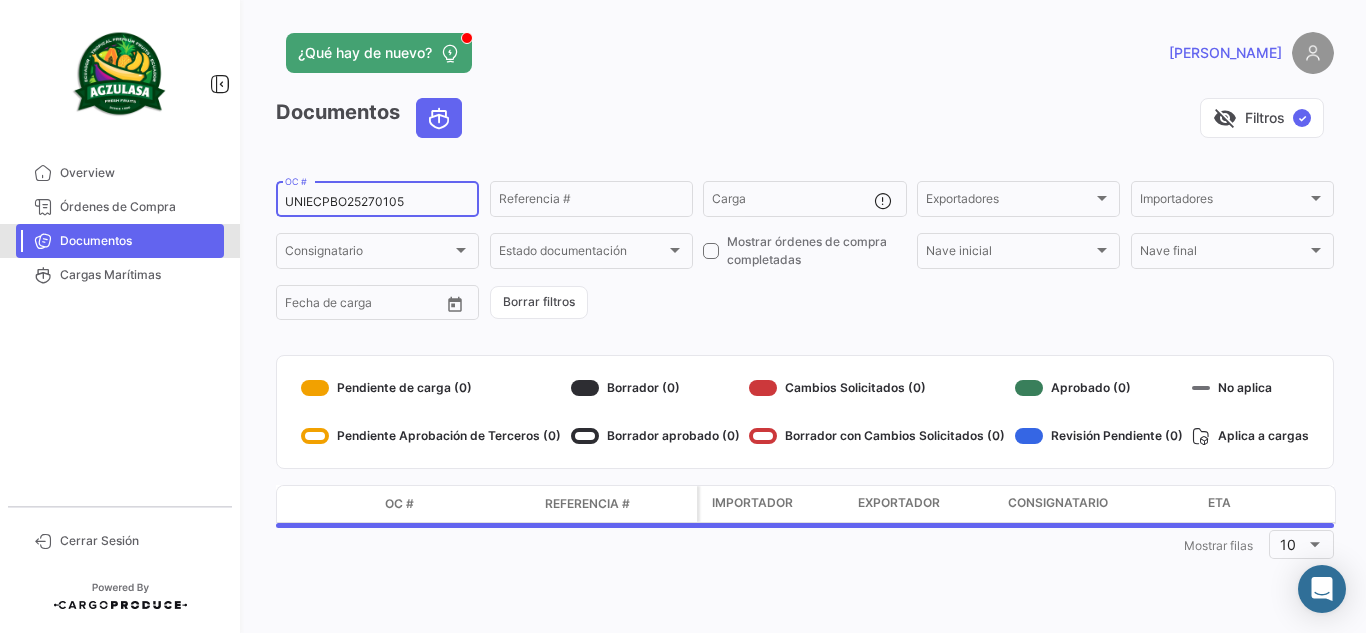 scroll, scrollTop: 0, scrollLeft: 0, axis: both 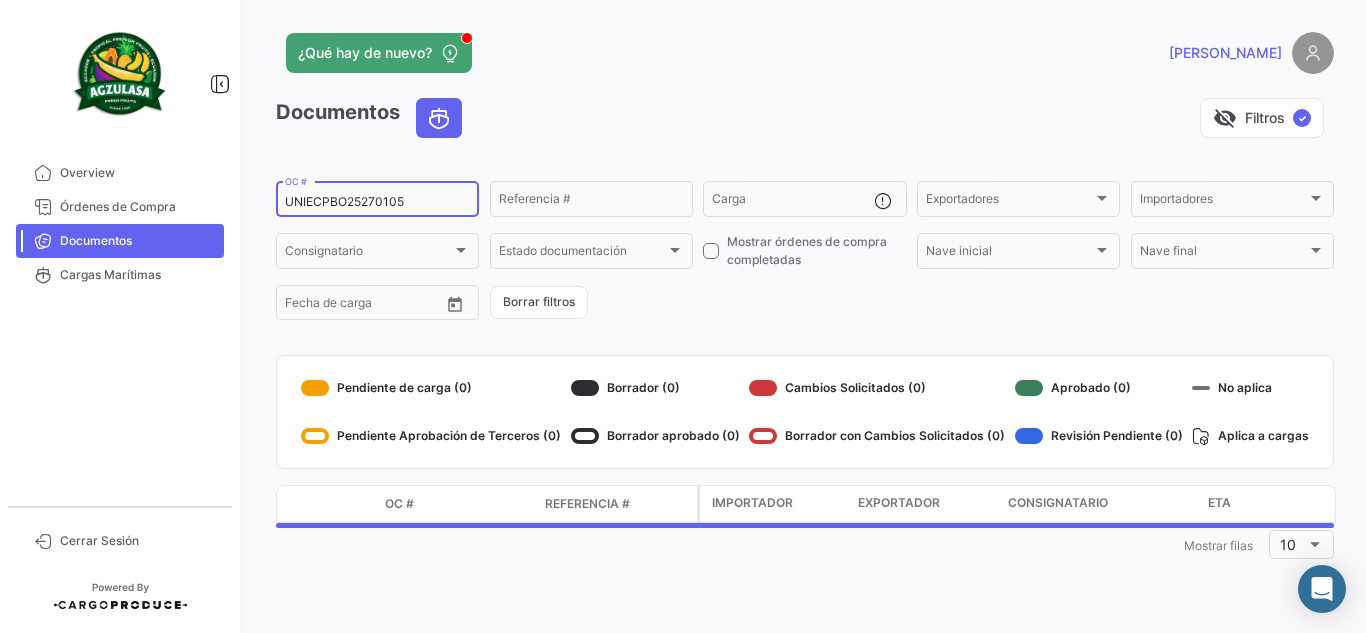 drag, startPoint x: 431, startPoint y: 199, endPoint x: 0, endPoint y: 192, distance: 431.05685 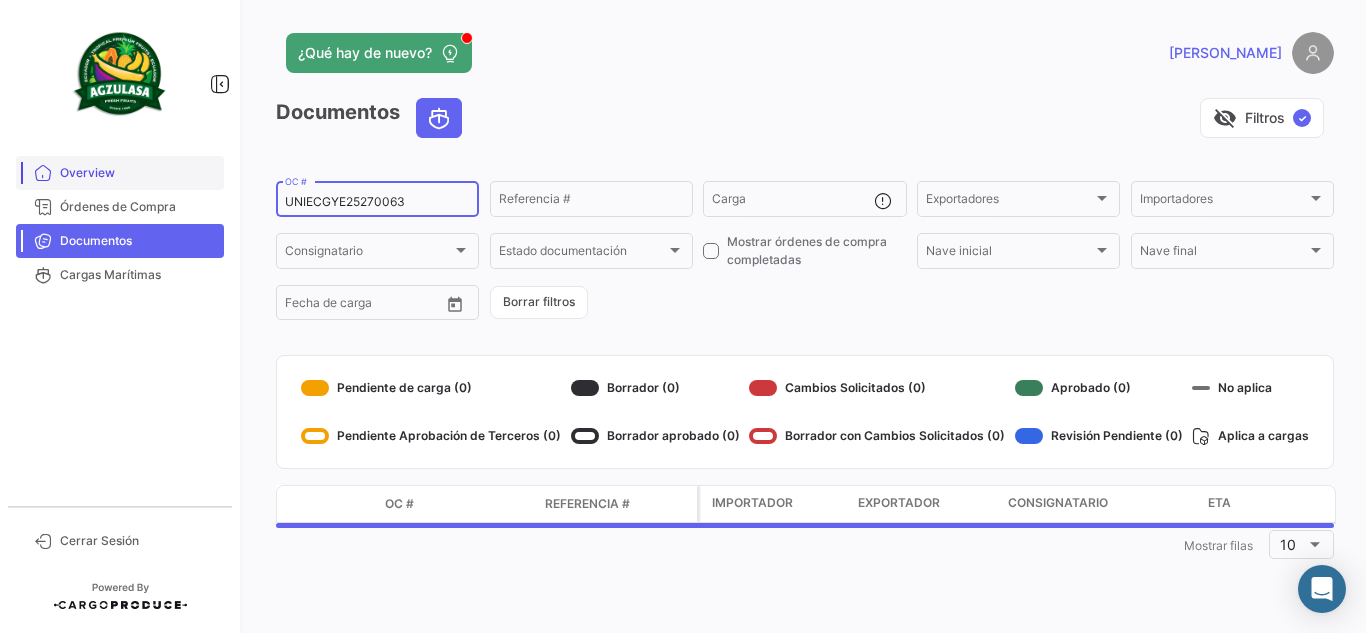 type on "UNIECGYE25270063" 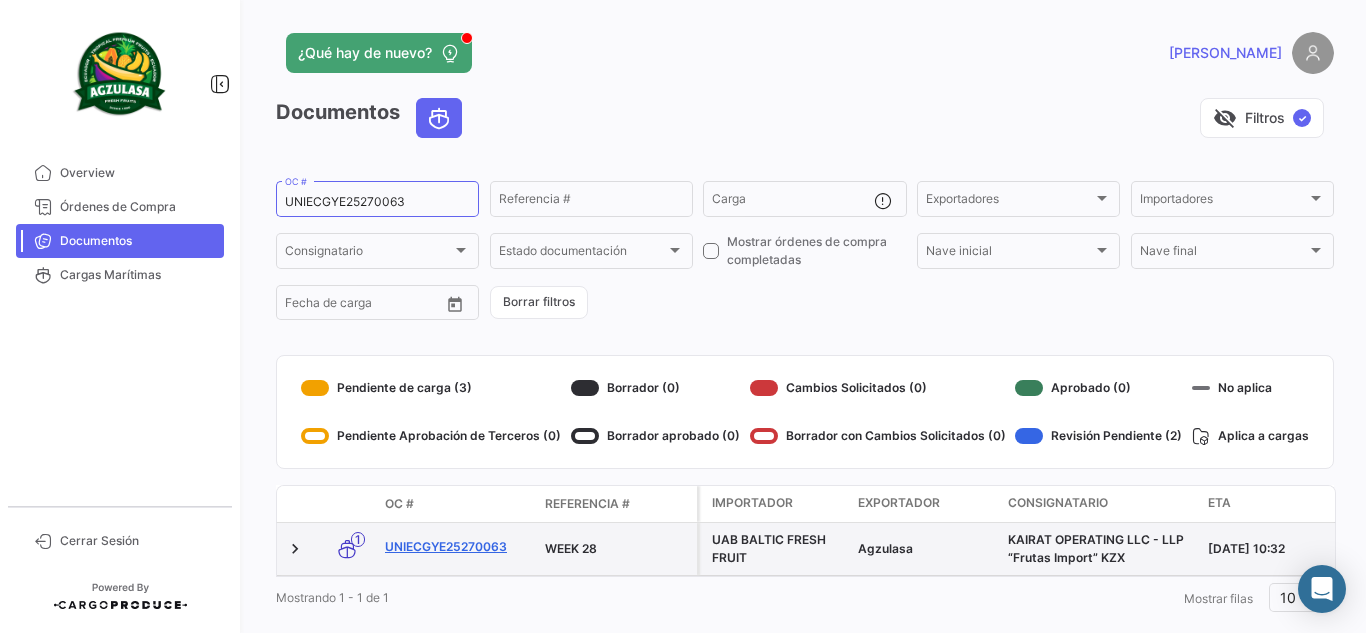 click on "UNIECGYE25270063" 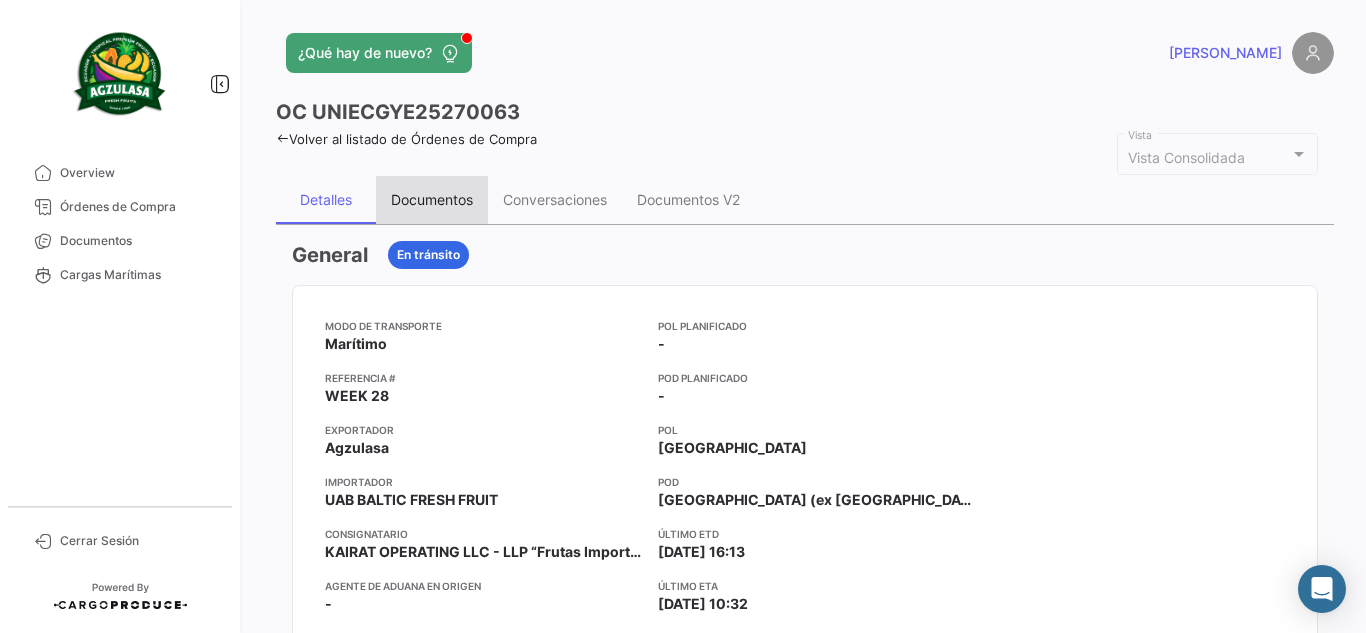 click on "Documentos" at bounding box center [432, 200] 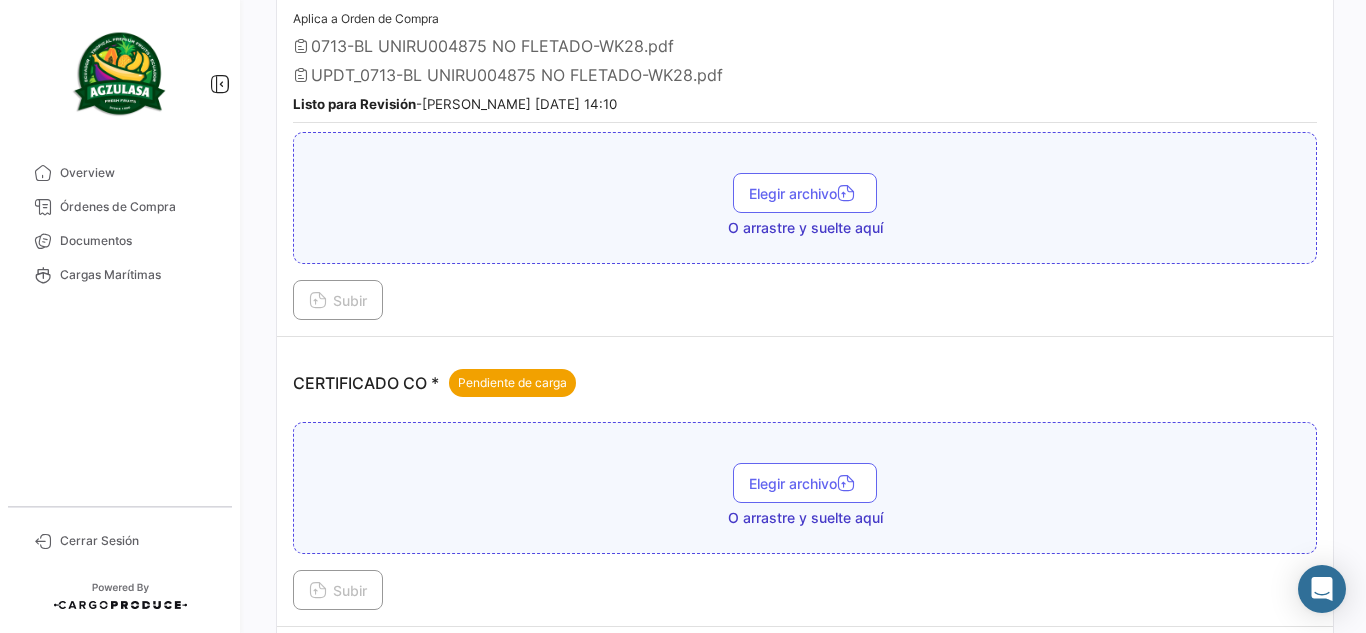 scroll, scrollTop: 500, scrollLeft: 0, axis: vertical 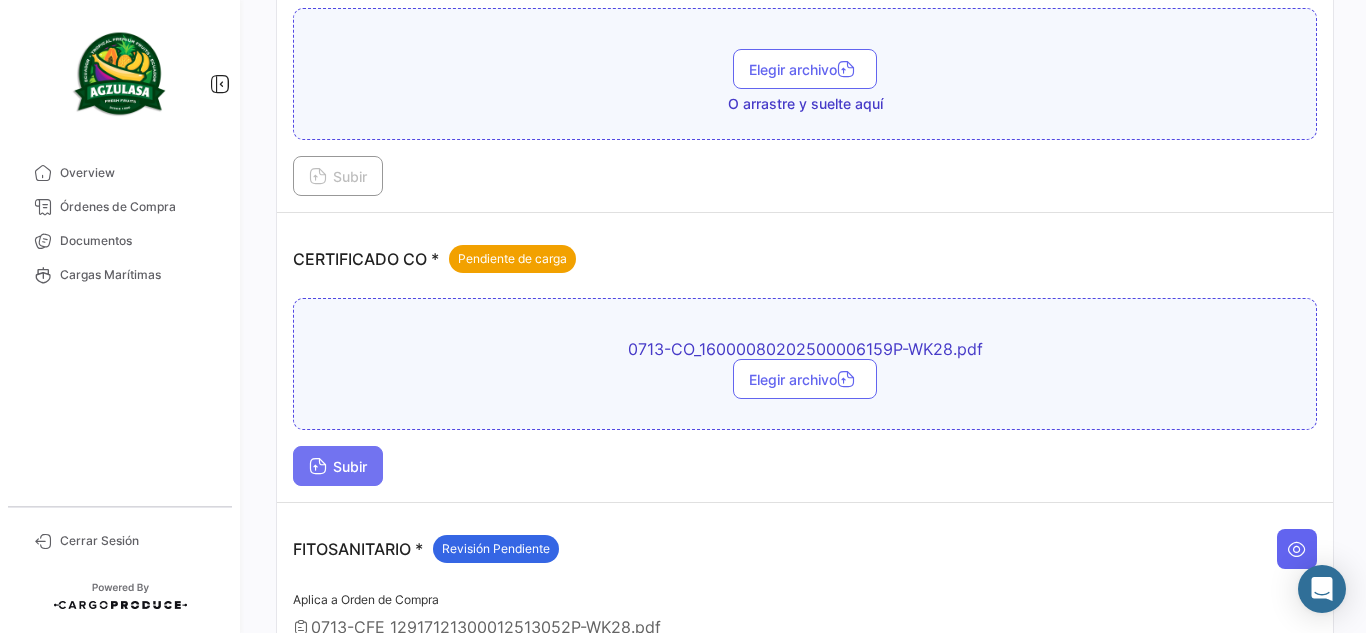 click on "Subir" at bounding box center (338, 466) 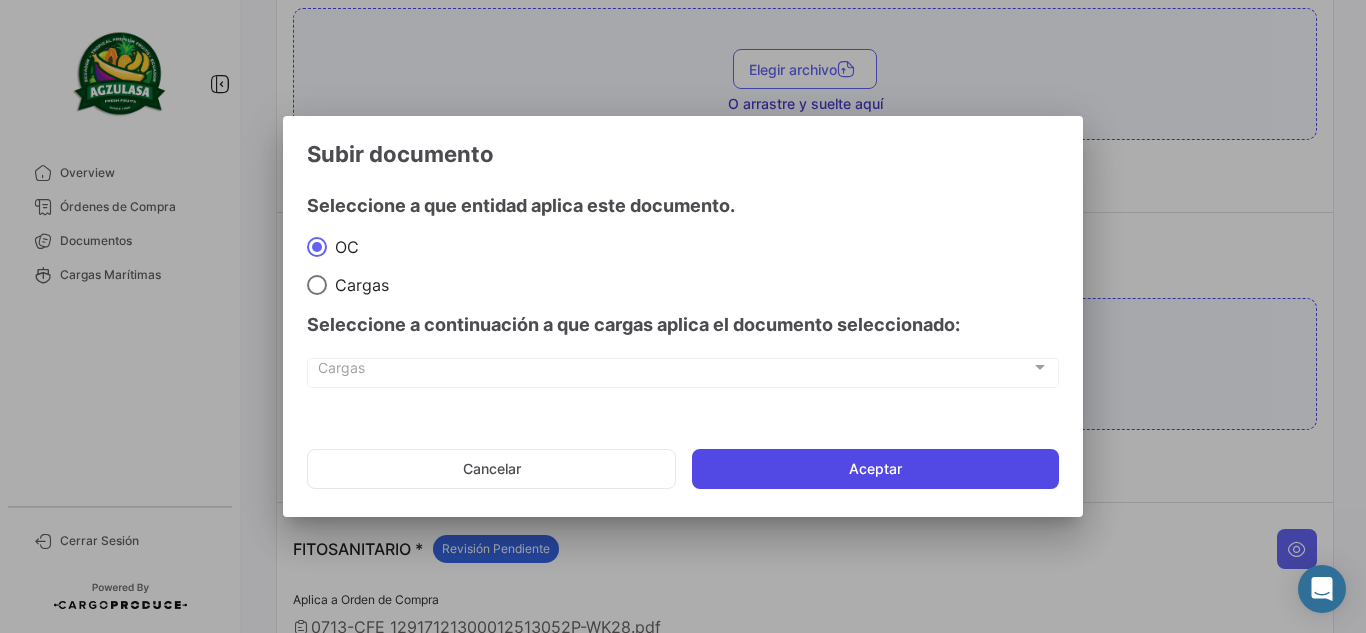 click on "Aceptar" 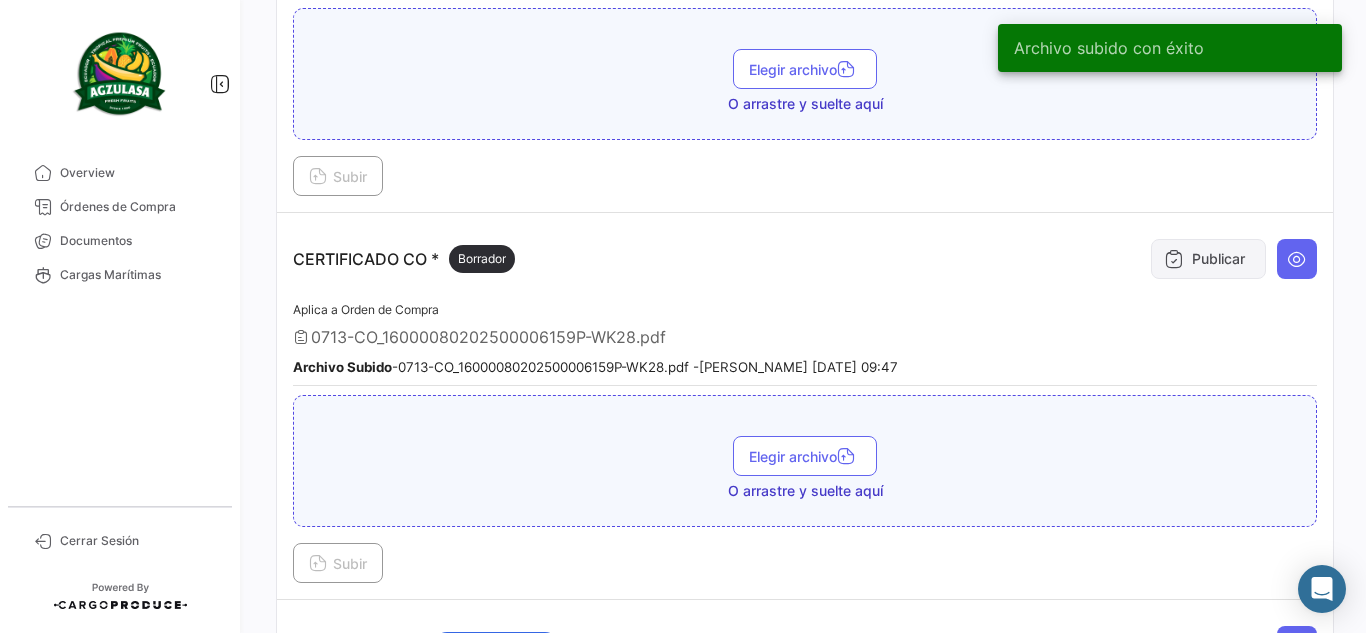 click on "Publicar" at bounding box center [1208, 259] 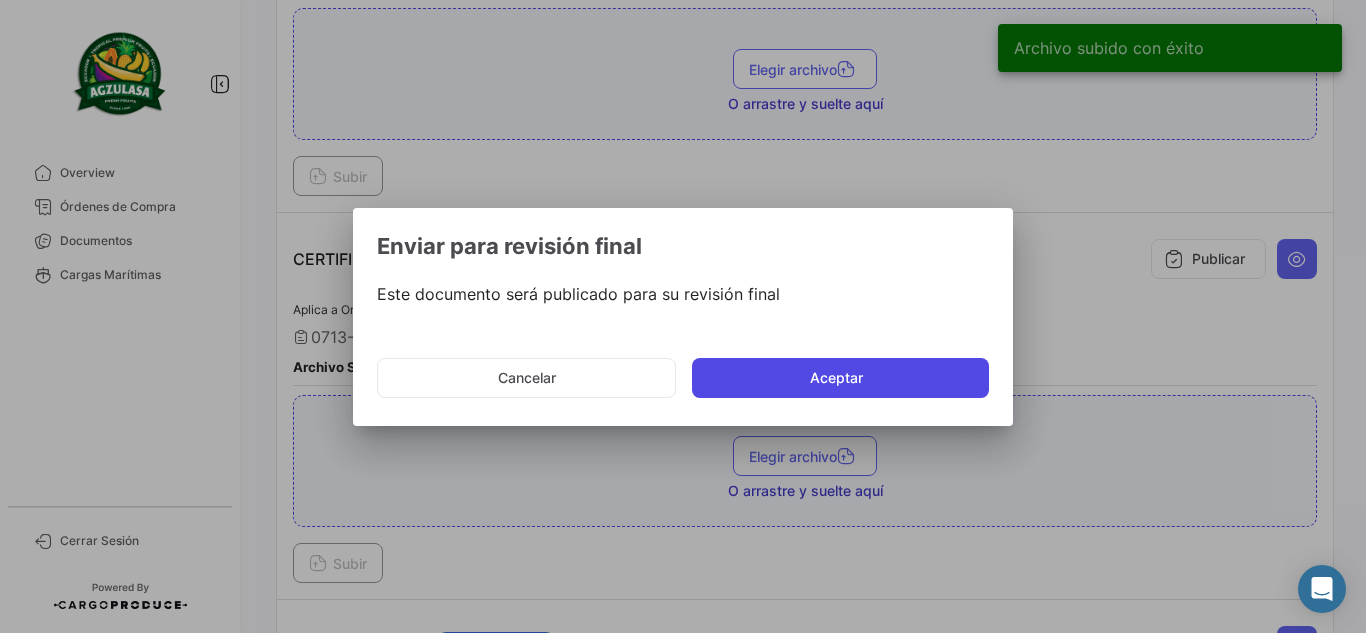 click on "Aceptar" 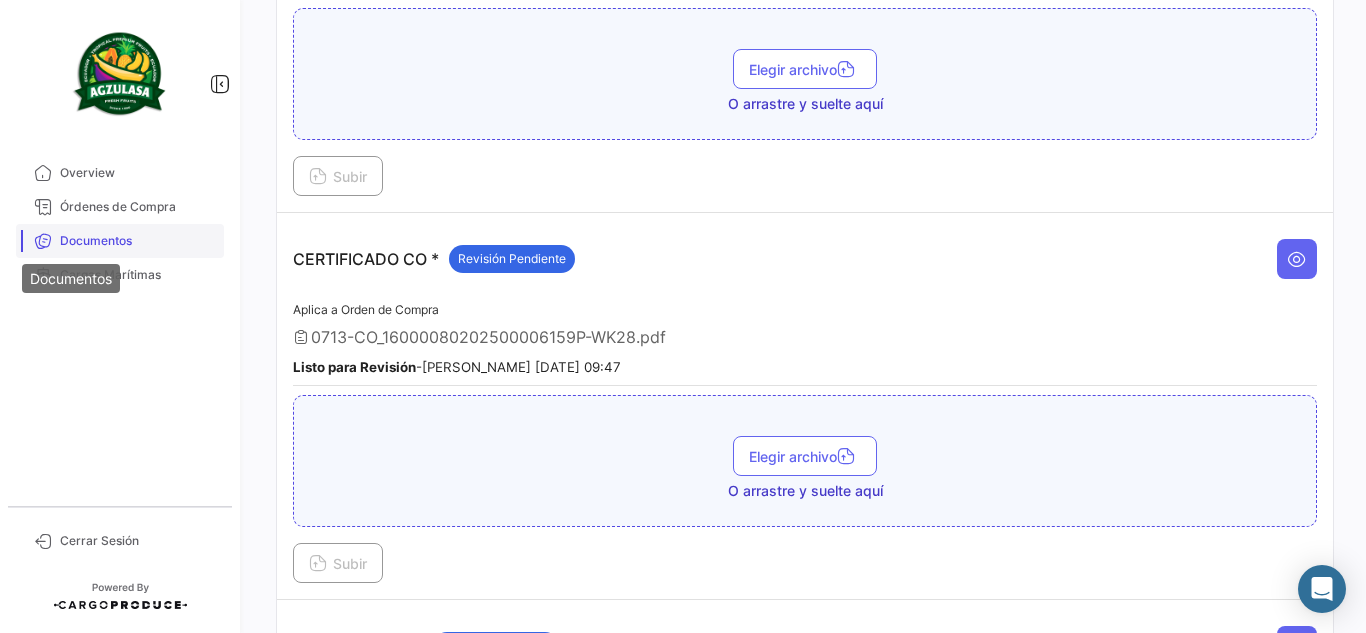 click at bounding box center (43, 241) 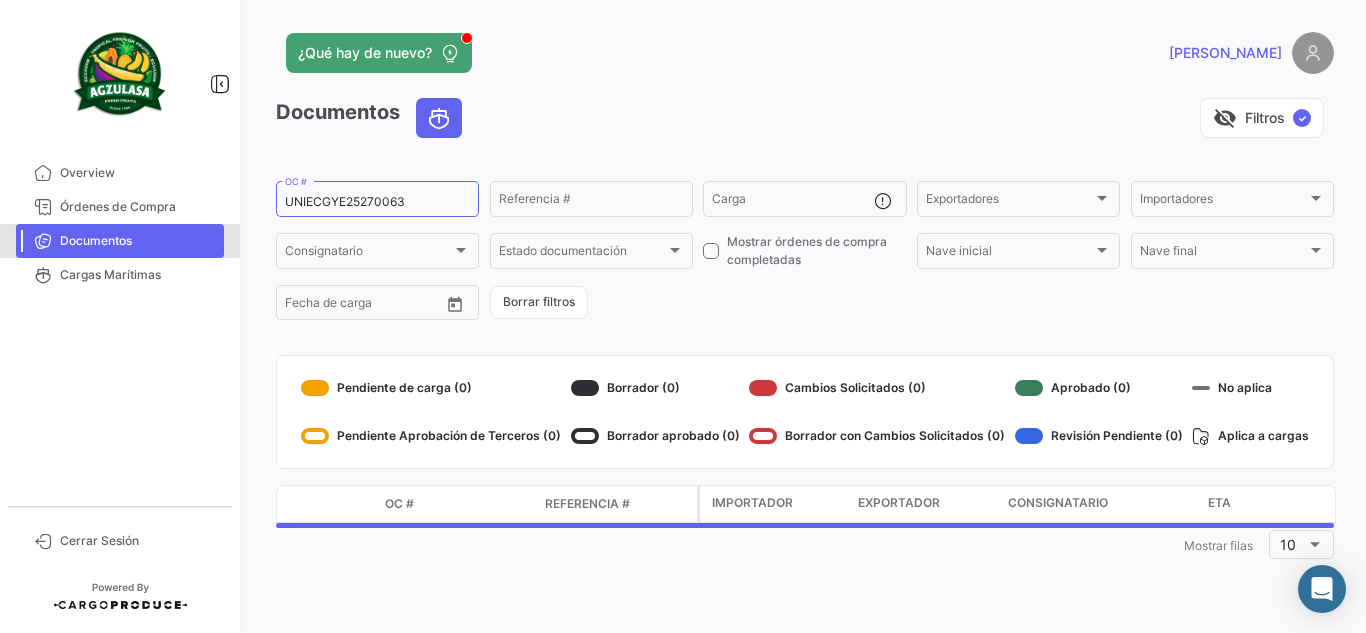 scroll, scrollTop: 0, scrollLeft: 0, axis: both 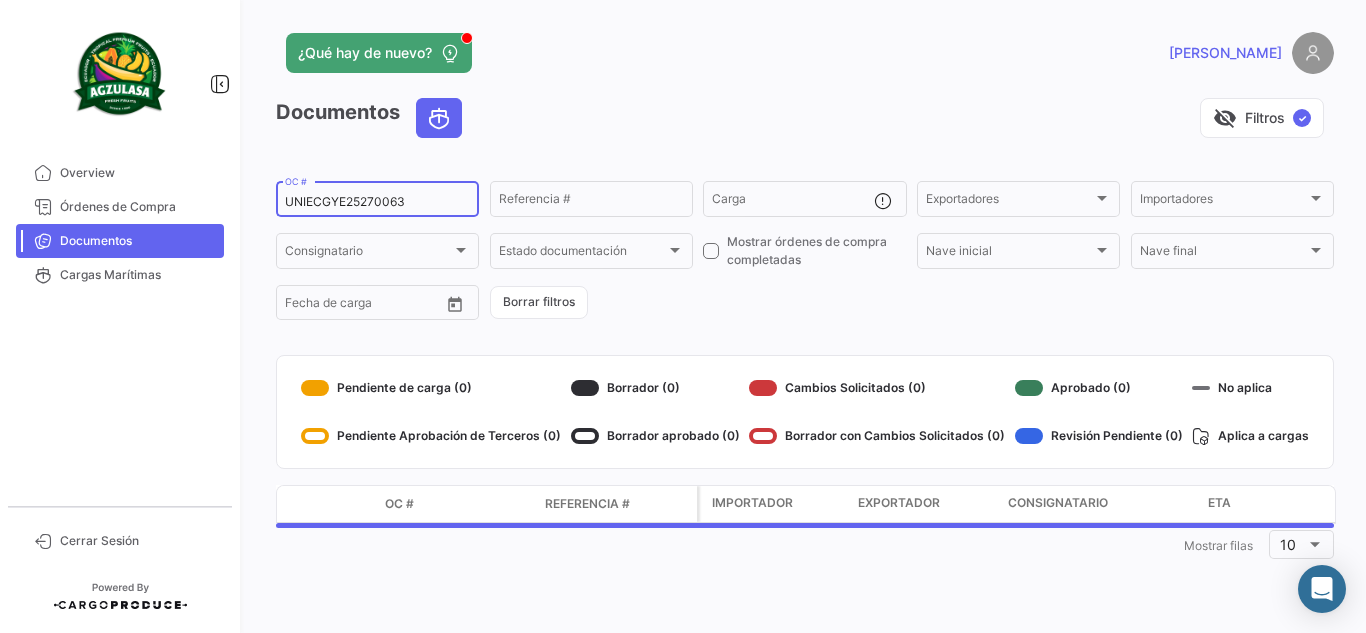 drag, startPoint x: 420, startPoint y: 205, endPoint x: 5, endPoint y: 224, distance: 415.43472 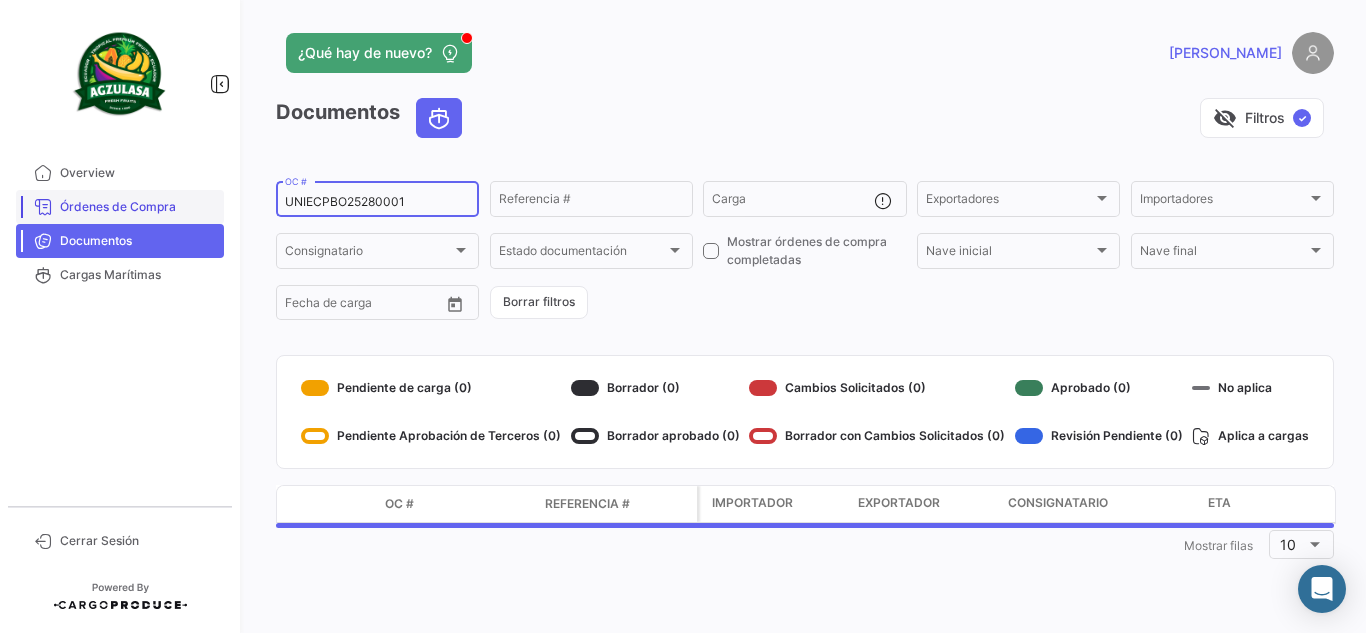 type on "UNIECPBO25280001" 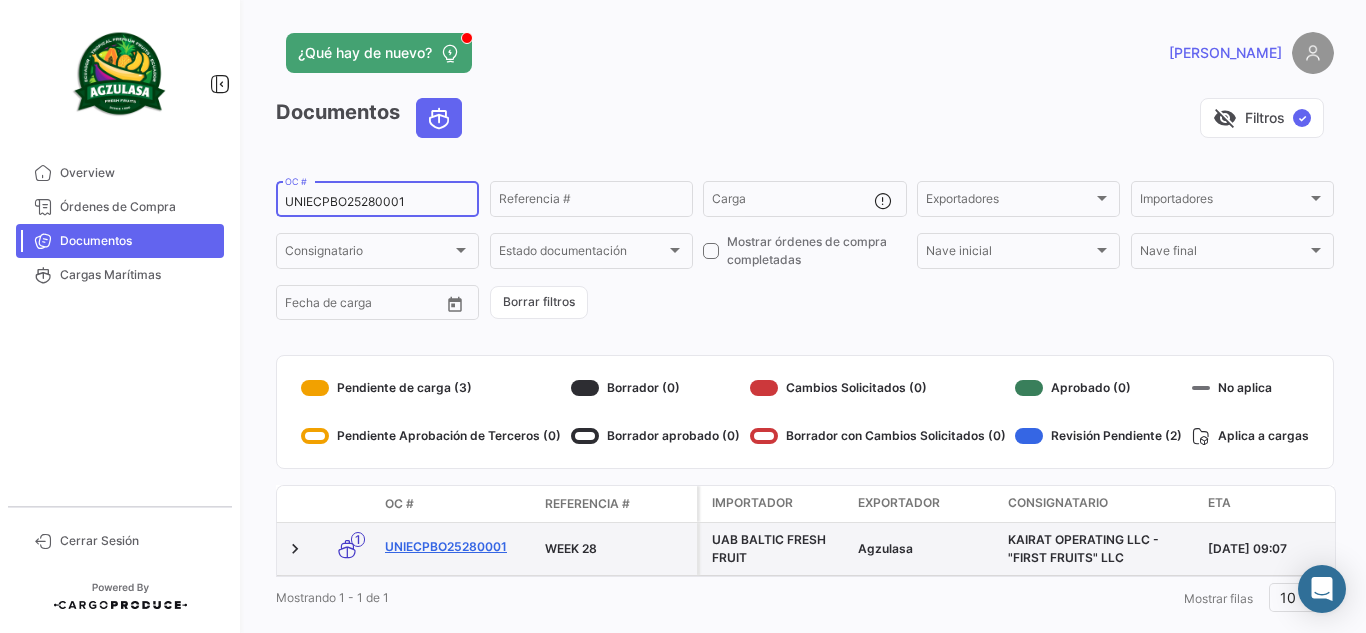 click on "UNIECPBO25280001" 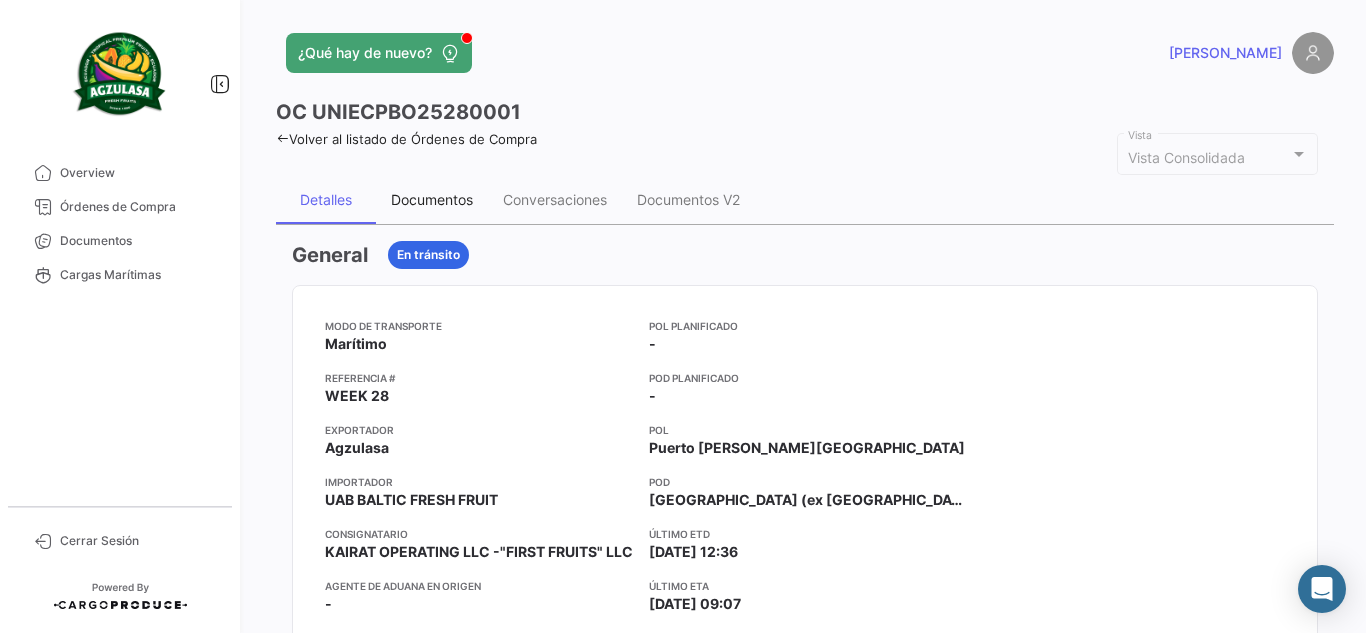click on "Documentos" at bounding box center (432, 199) 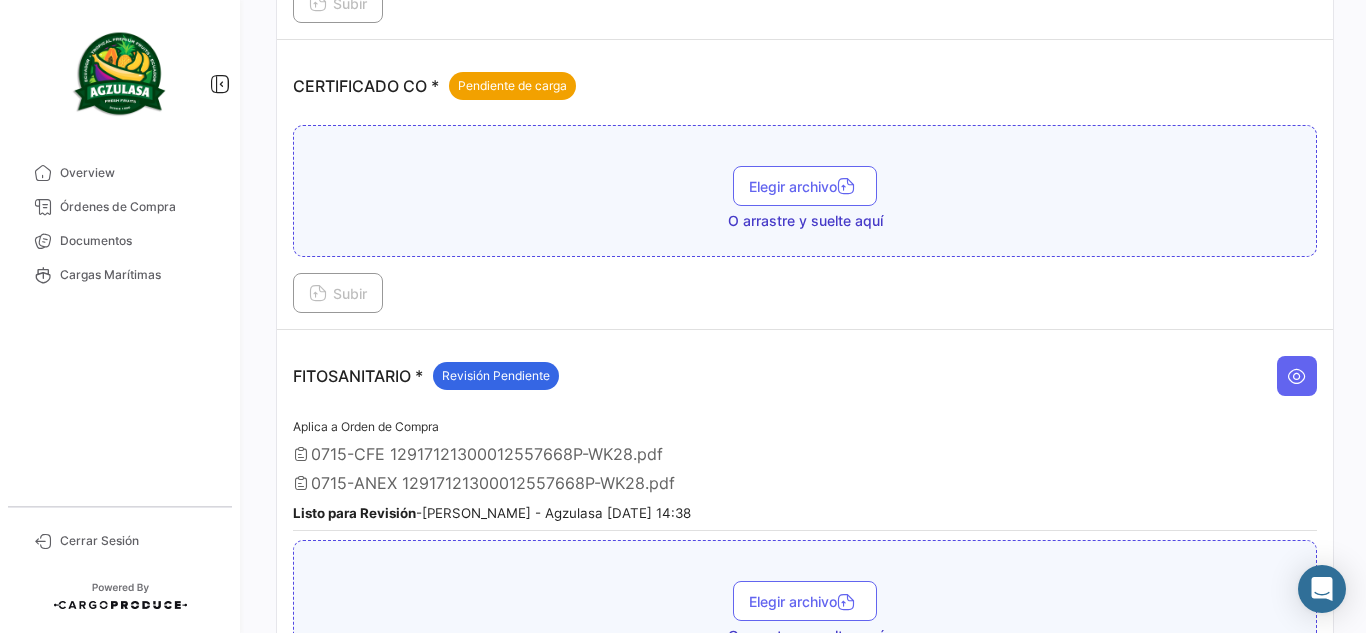 scroll, scrollTop: 700, scrollLeft: 0, axis: vertical 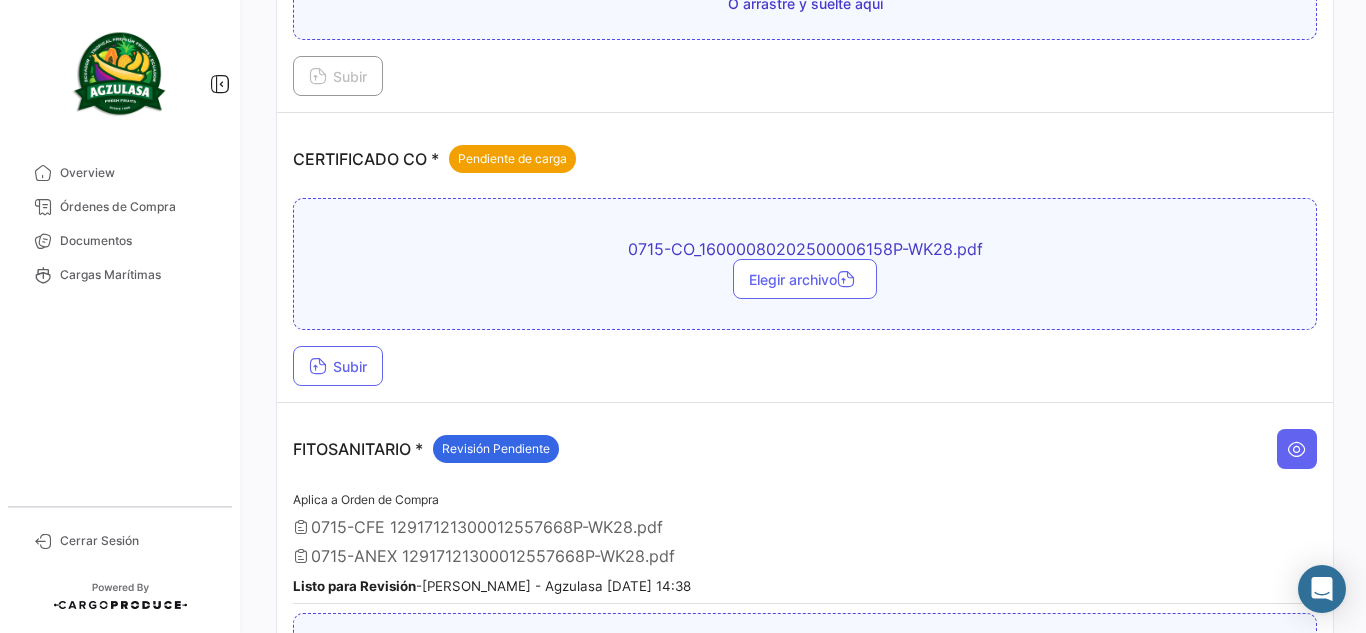 click on "Subir" at bounding box center [805, 366] 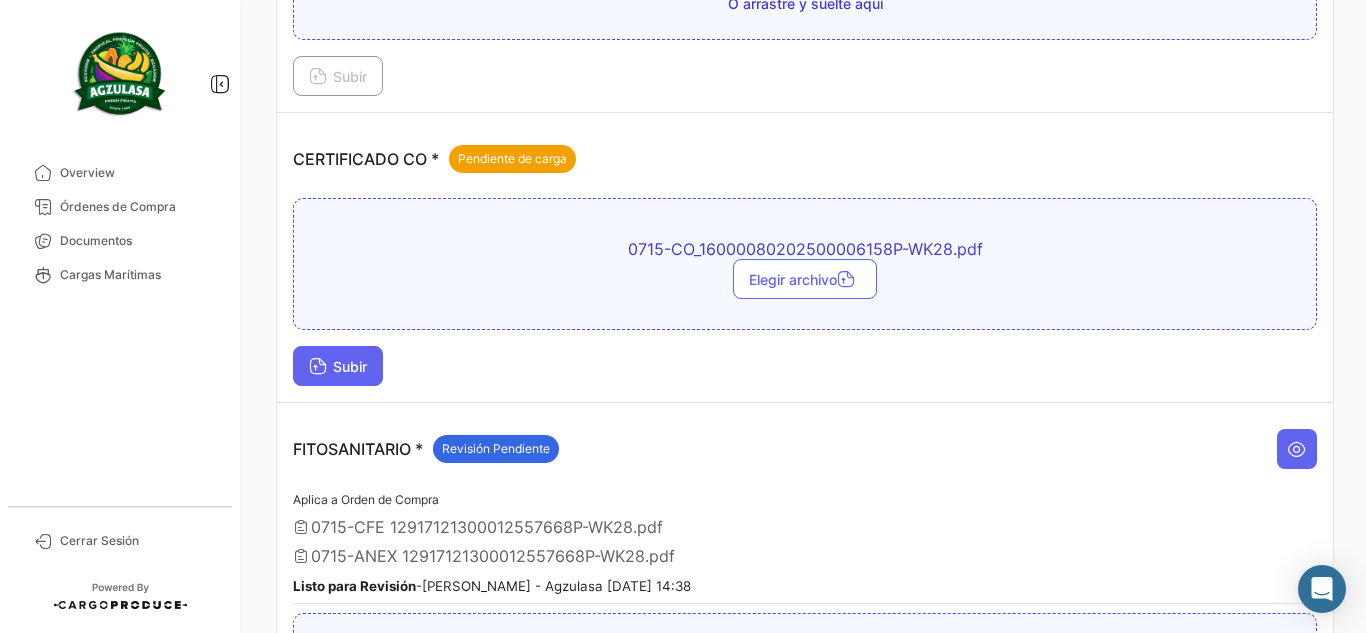 click on "Subir" at bounding box center [338, 366] 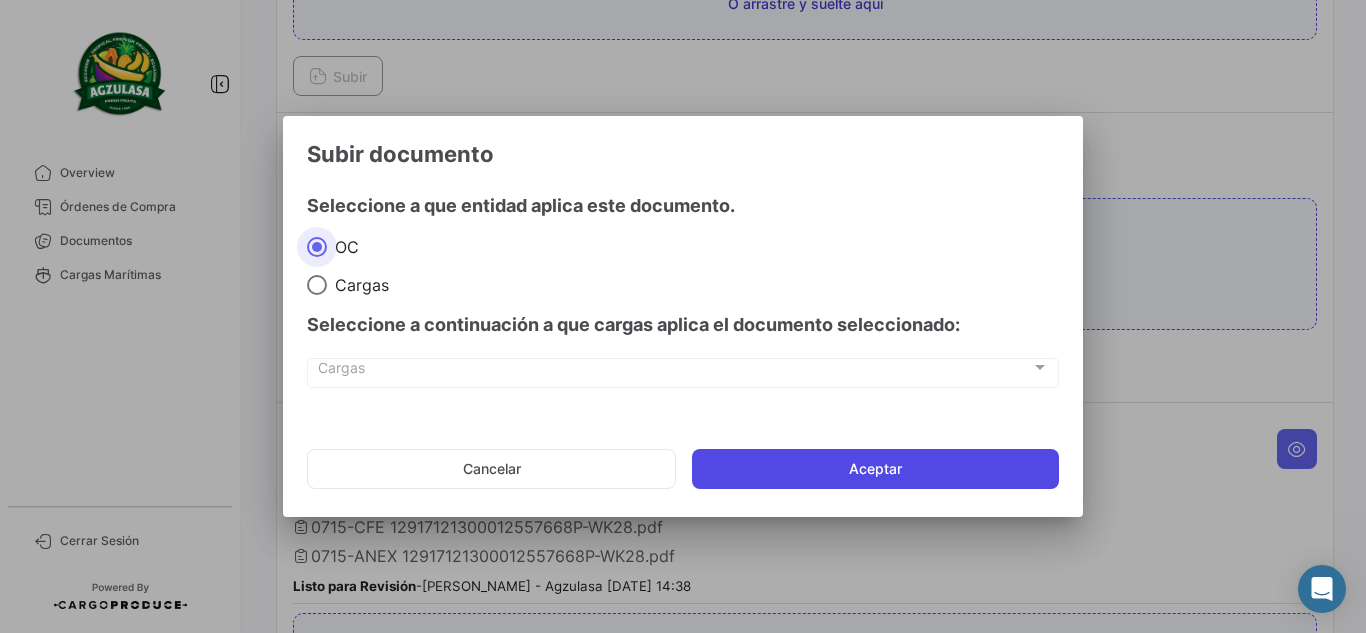 click on "Aceptar" 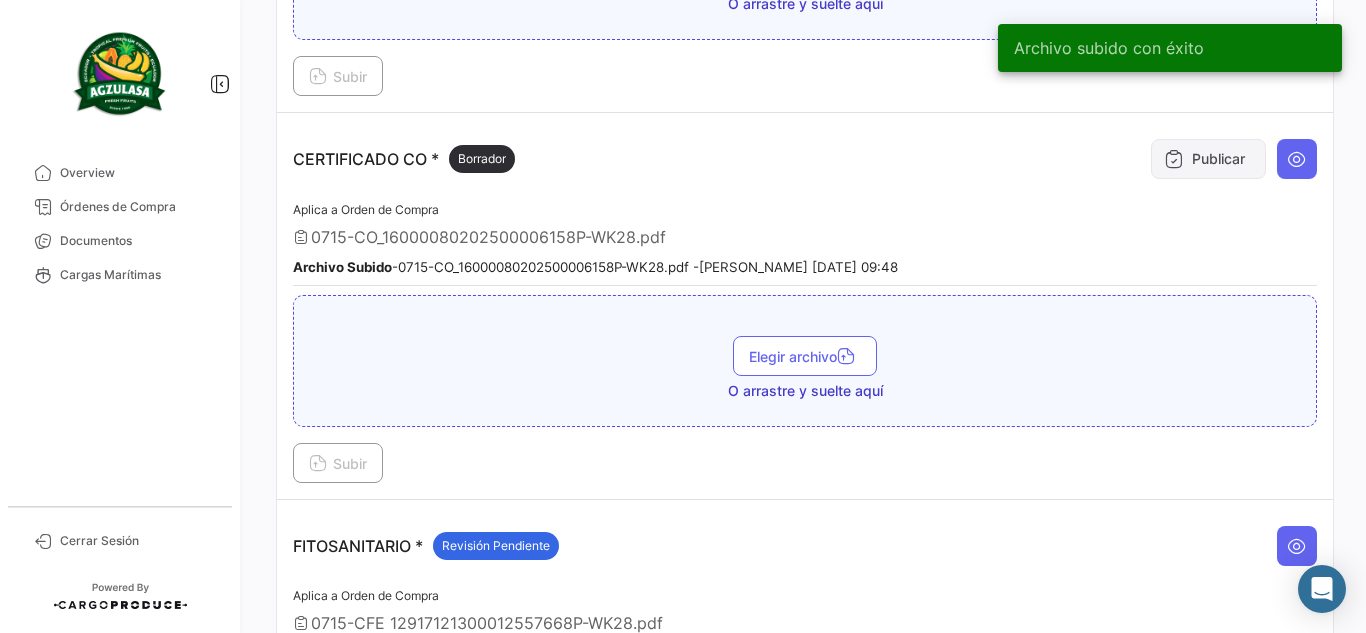 click on "Publicar" at bounding box center [1208, 159] 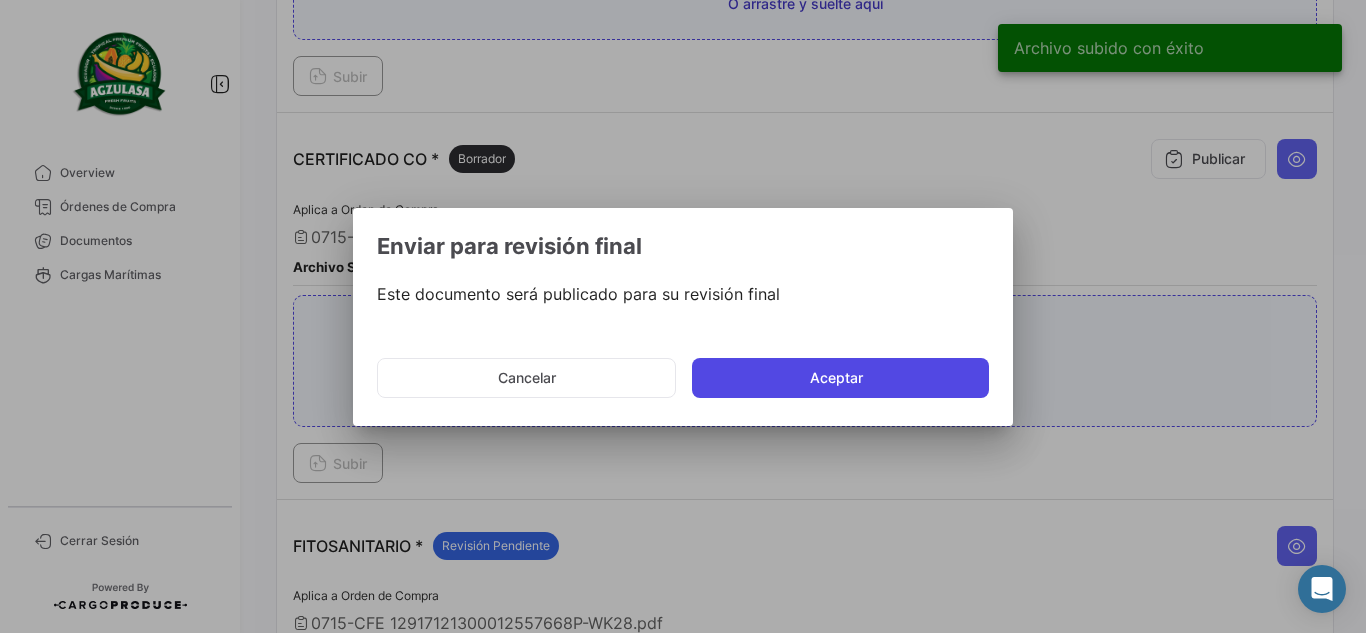 click on "Aceptar" 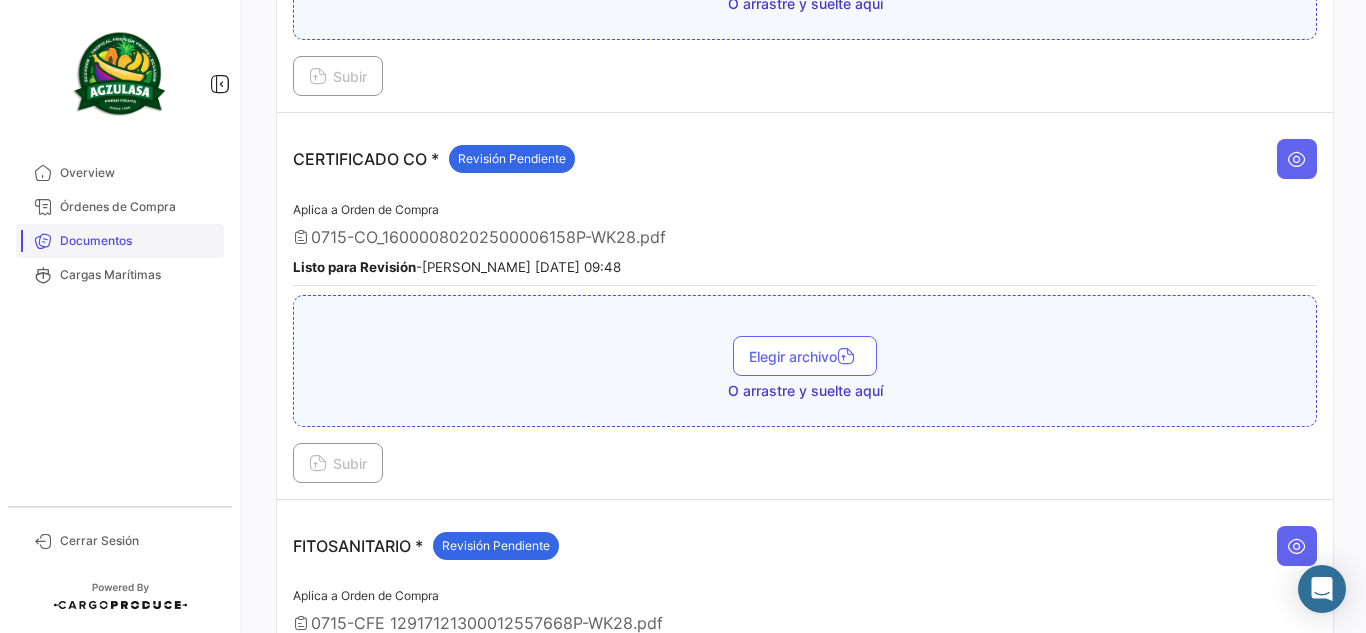 click on "Documentos" at bounding box center (138, 241) 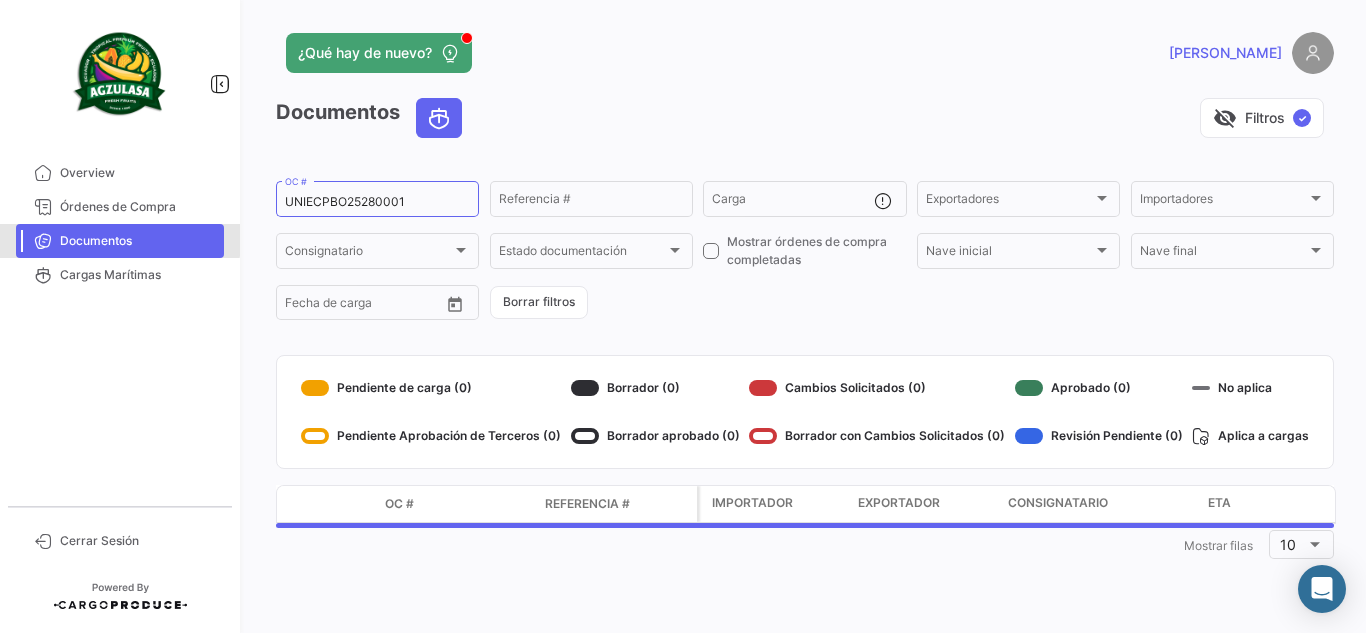 scroll, scrollTop: 0, scrollLeft: 0, axis: both 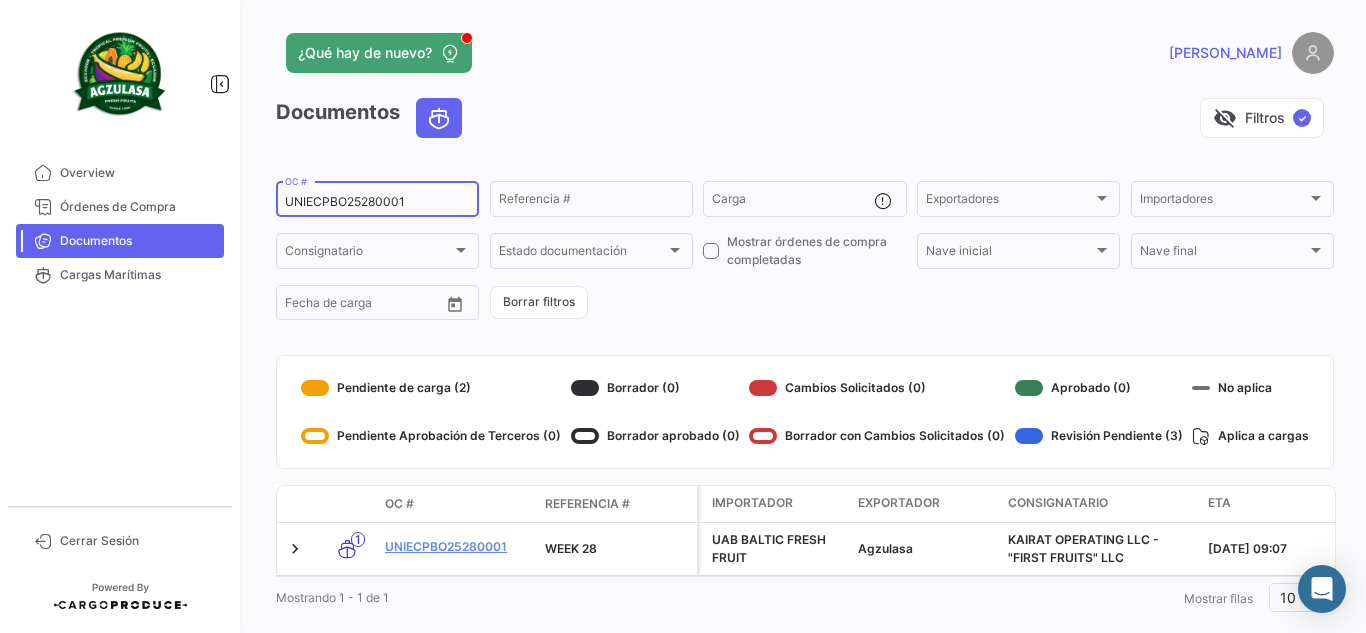 drag, startPoint x: 430, startPoint y: 192, endPoint x: 399, endPoint y: 183, distance: 32.280025 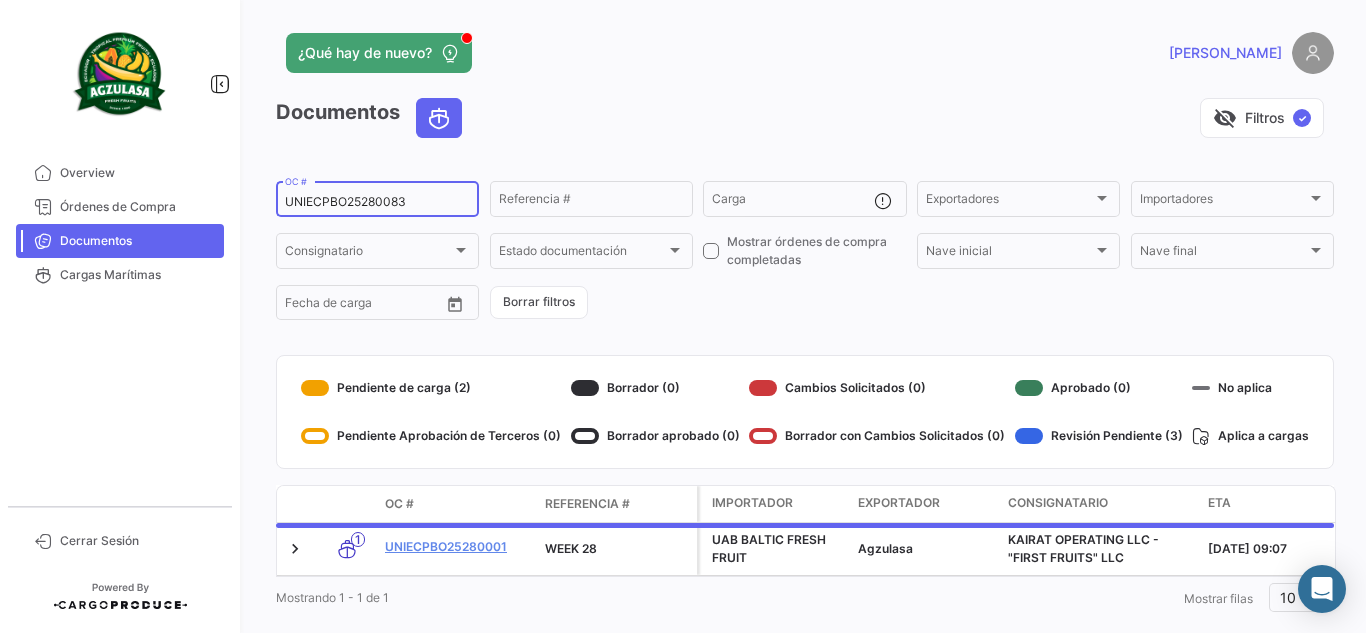 type on "UNIECPBO25280083" 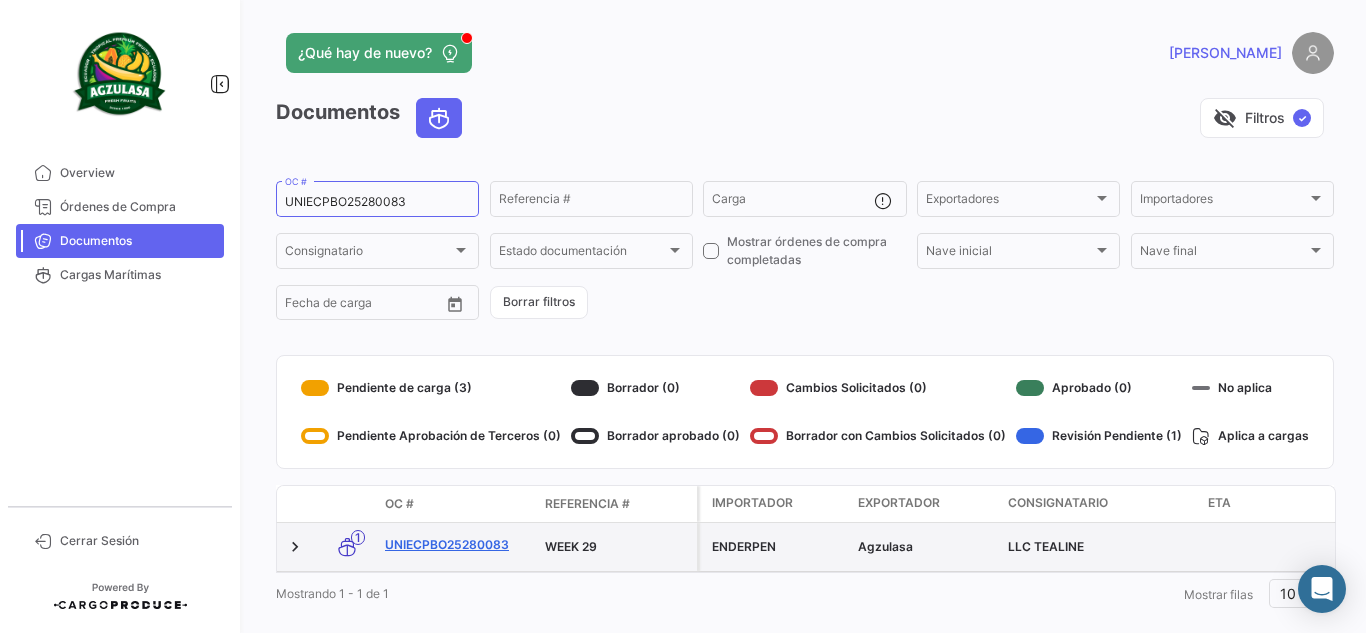 click on "UNIECPBO25280083" 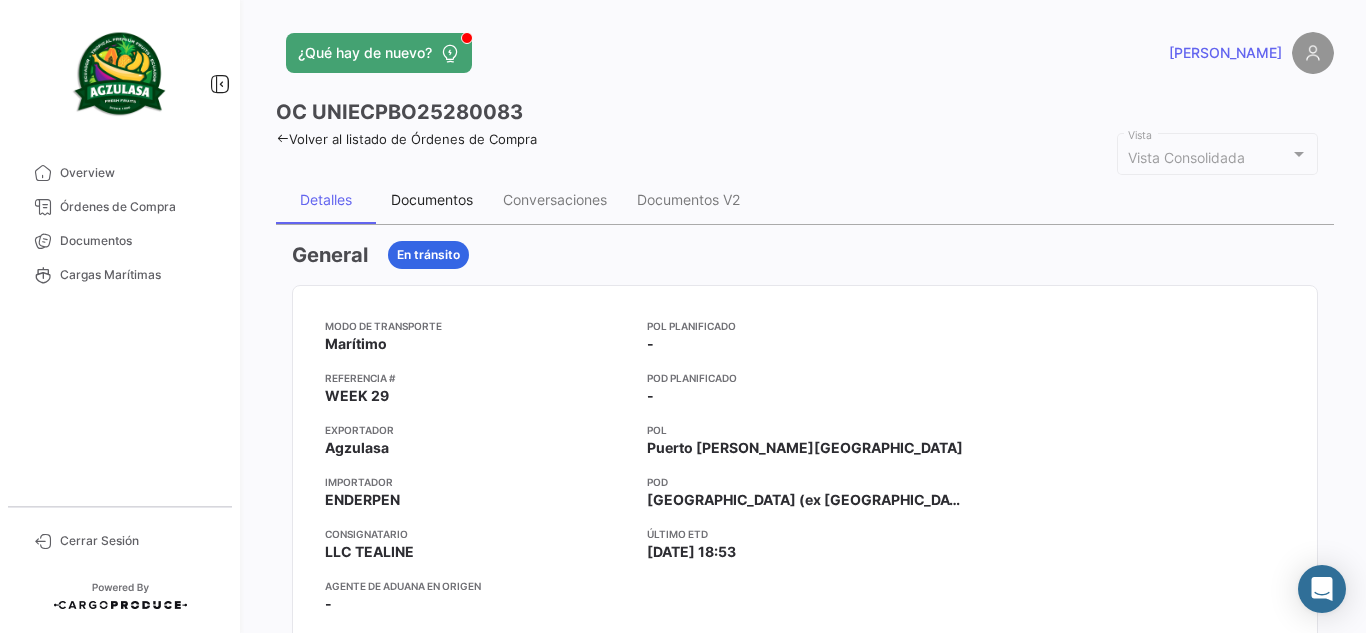 click on "Documentos" at bounding box center (432, 199) 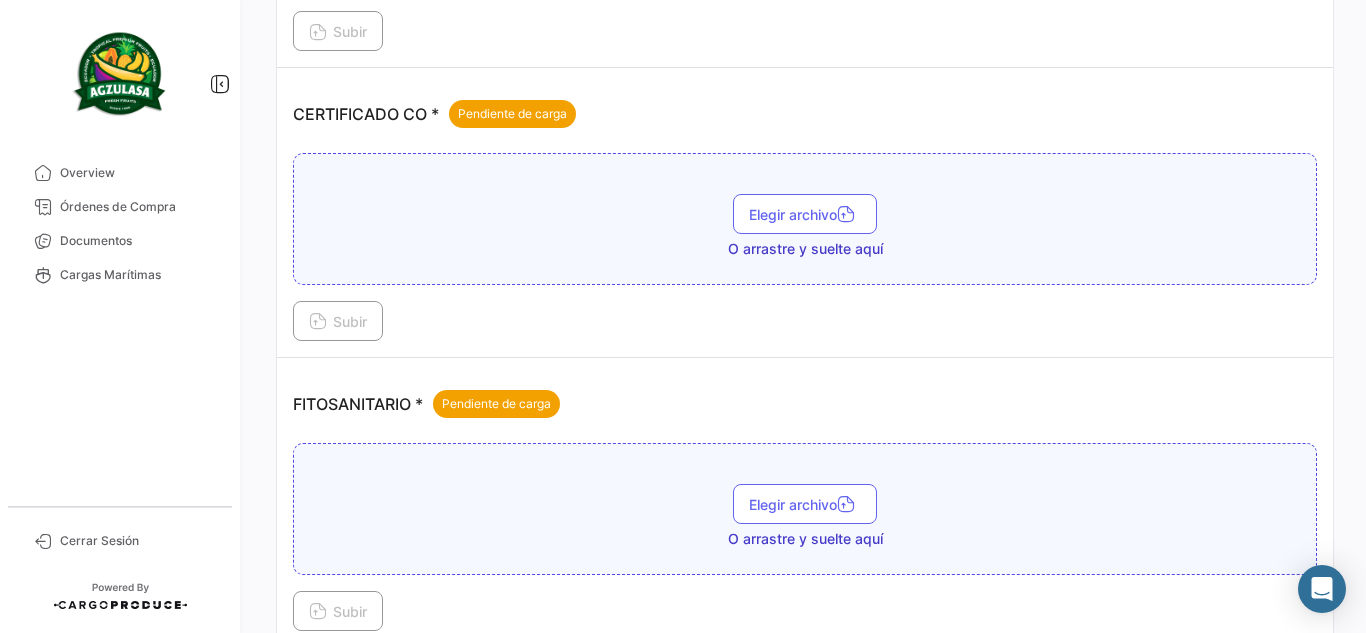scroll, scrollTop: 632, scrollLeft: 0, axis: vertical 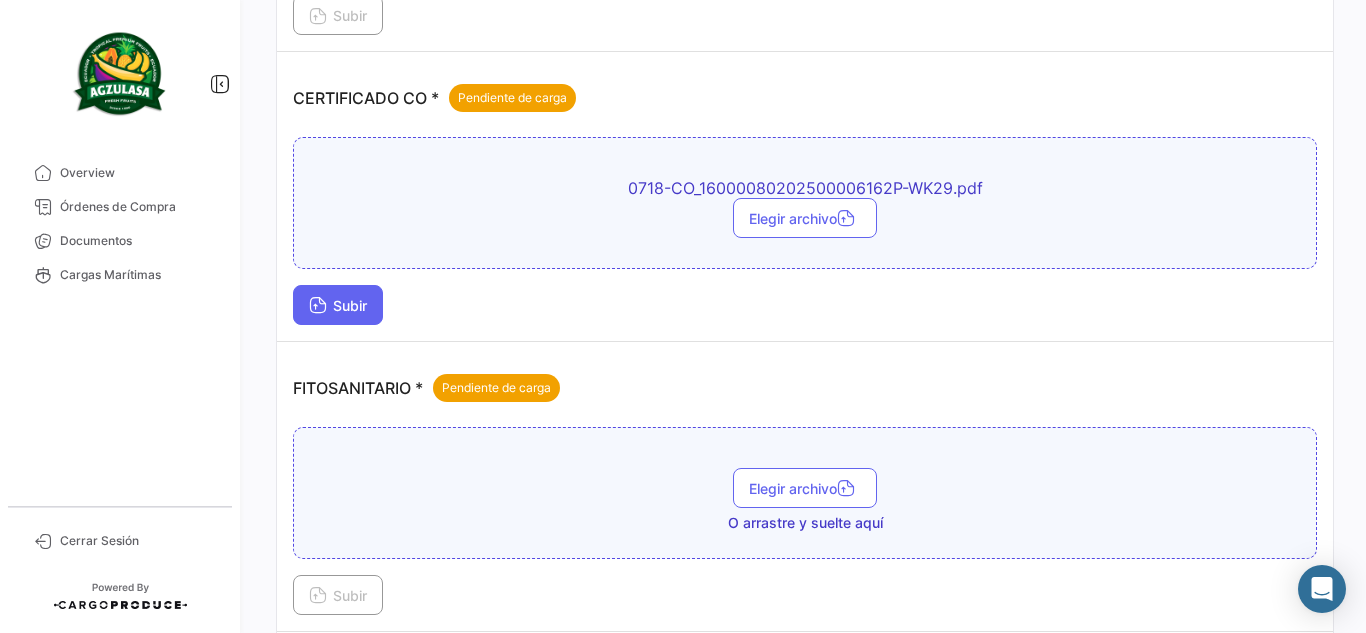 click on "Subir" at bounding box center [338, 305] 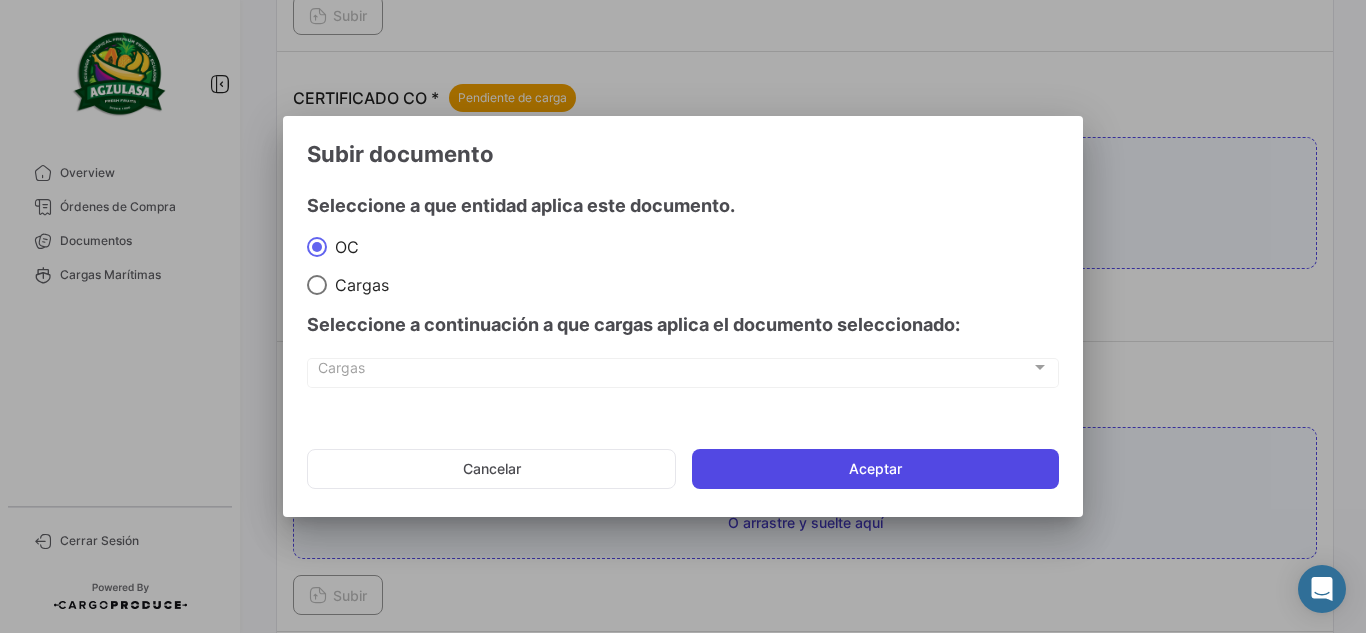 click on "Aceptar" 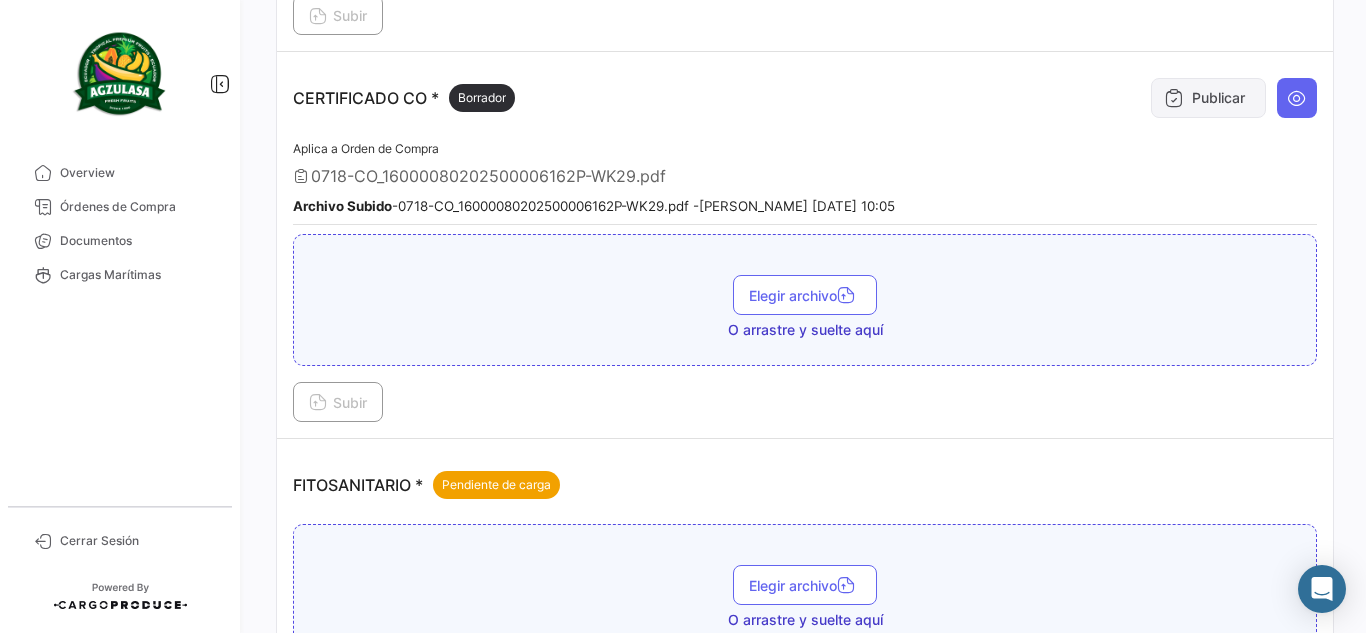 click on "Publicar" at bounding box center [1208, 98] 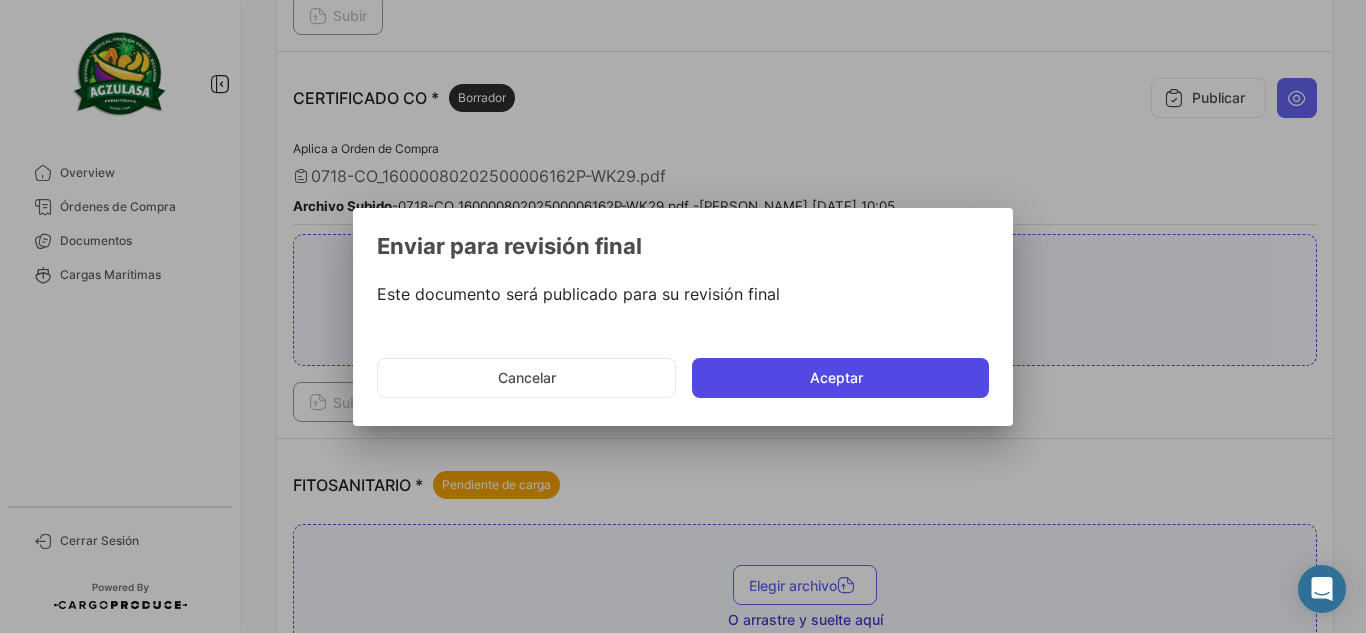 click on "Aceptar" 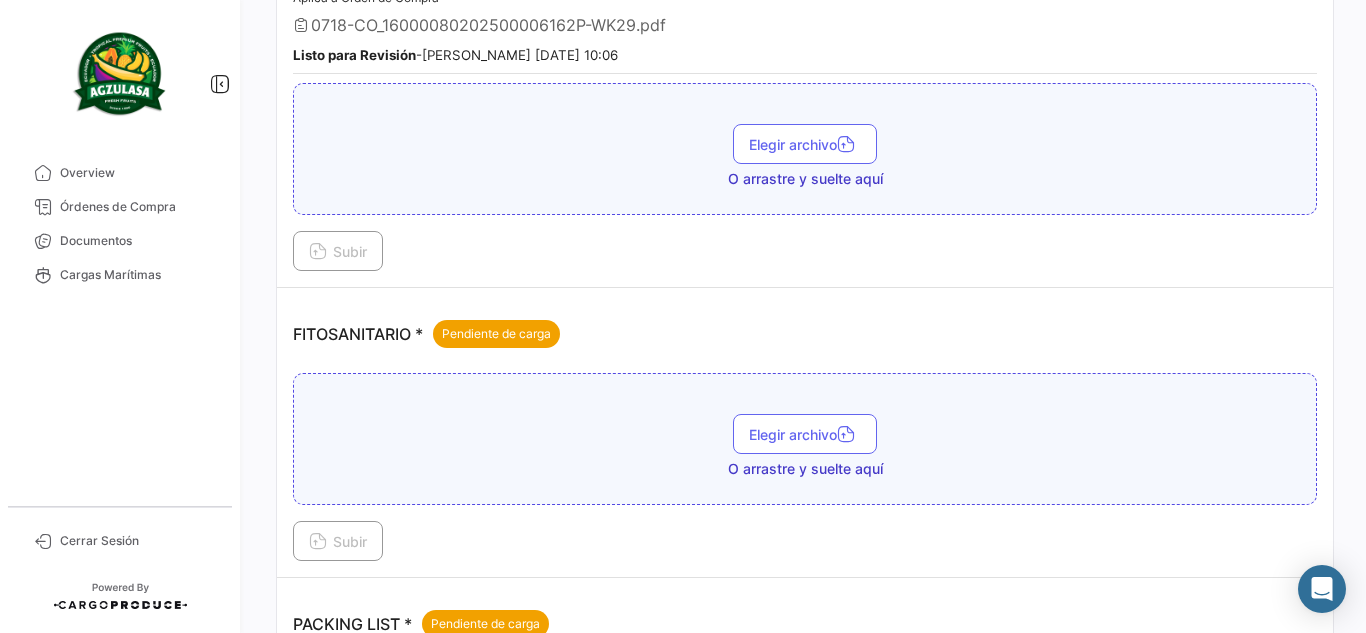 scroll, scrollTop: 932, scrollLeft: 0, axis: vertical 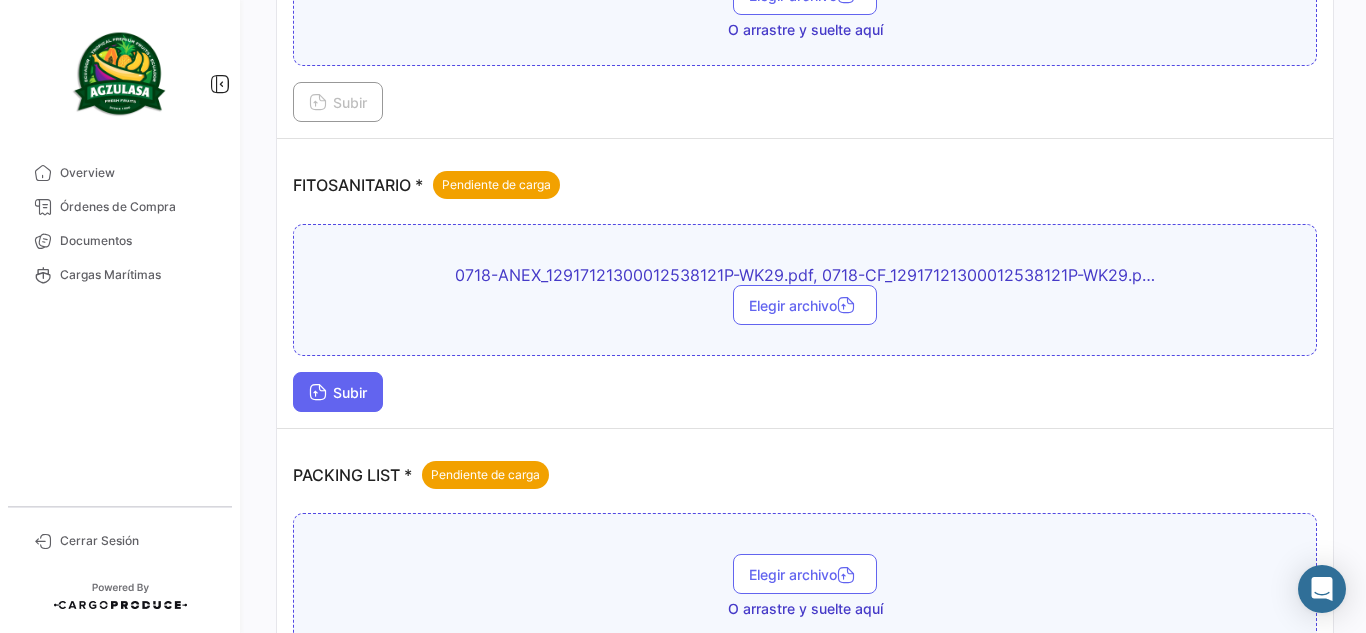 click on "Subir" at bounding box center [338, 392] 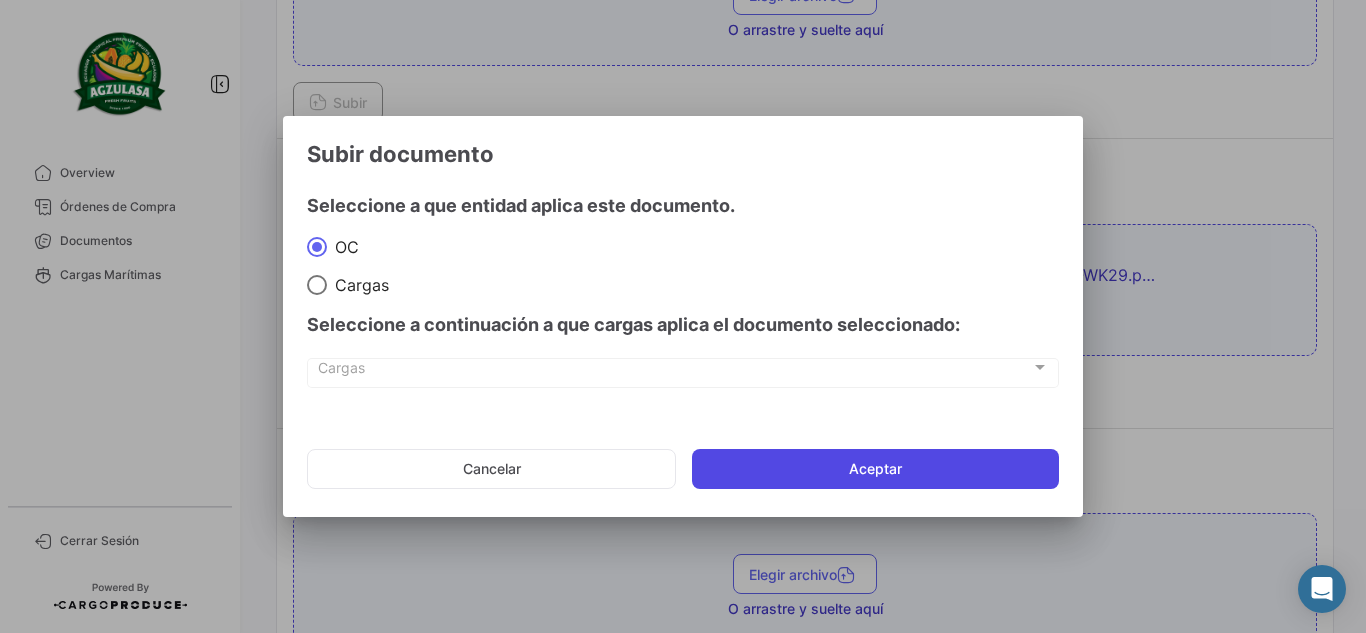 click on "Aceptar" 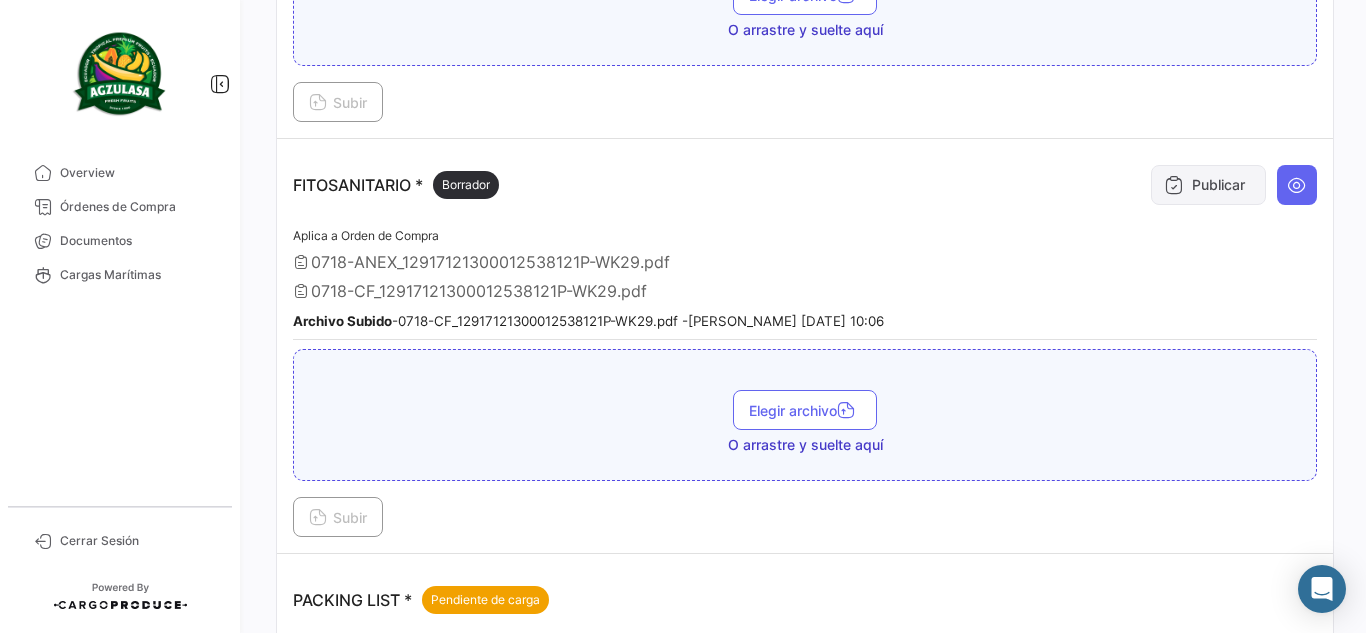 click on "Publicar" at bounding box center (1208, 185) 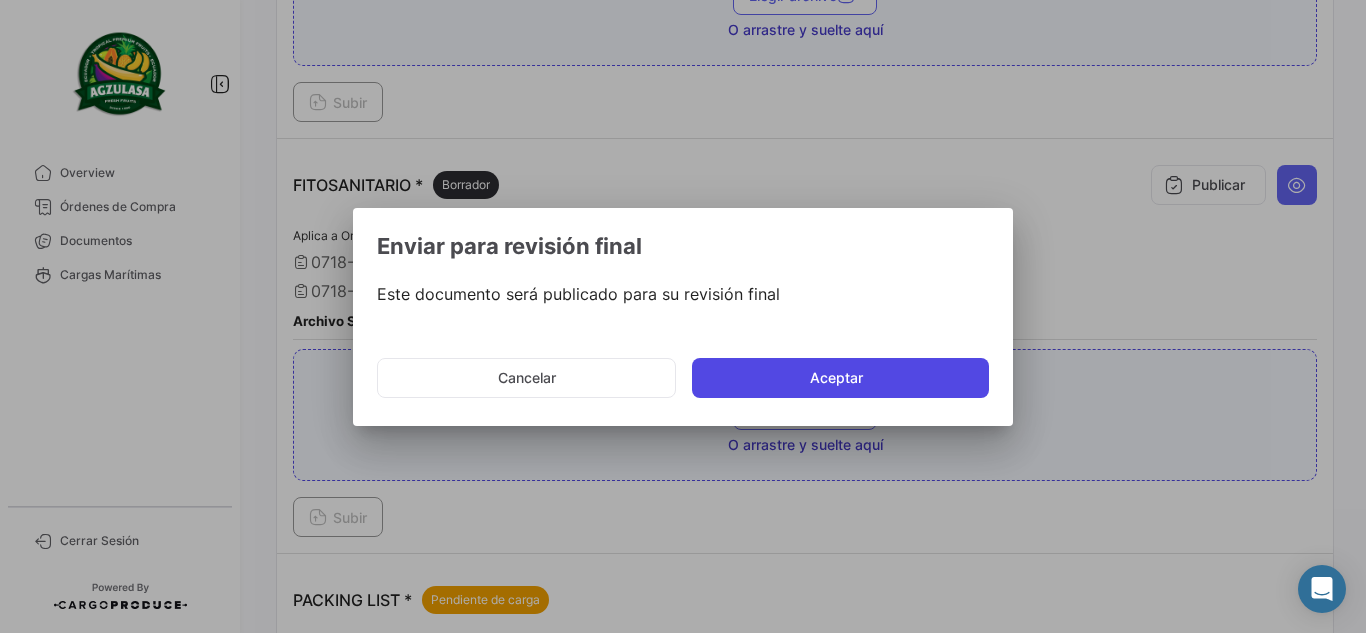 click on "Aceptar" 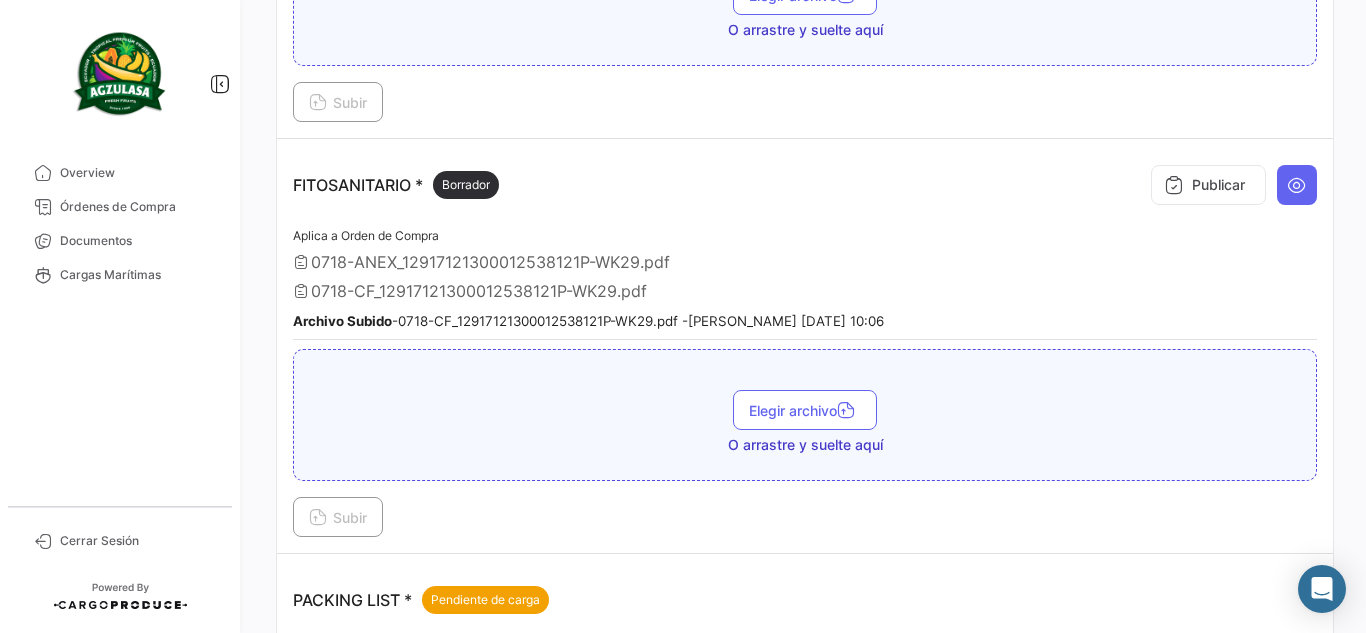 type 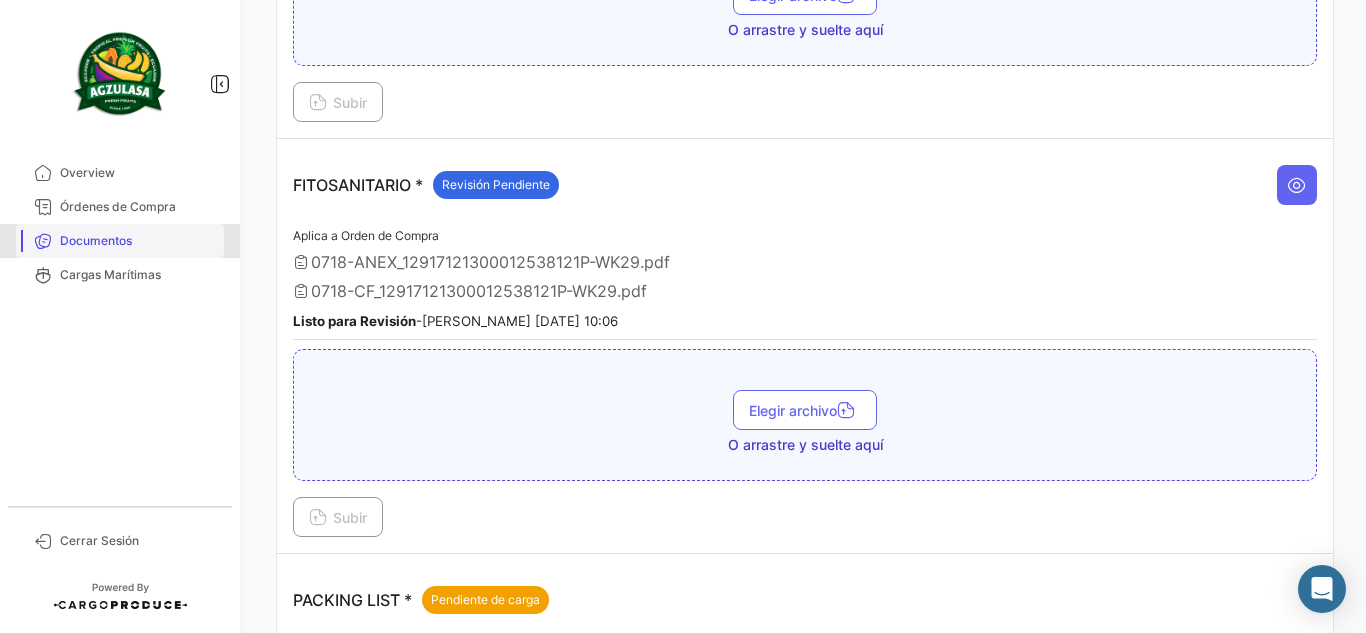 click on "Documentos" at bounding box center (138, 241) 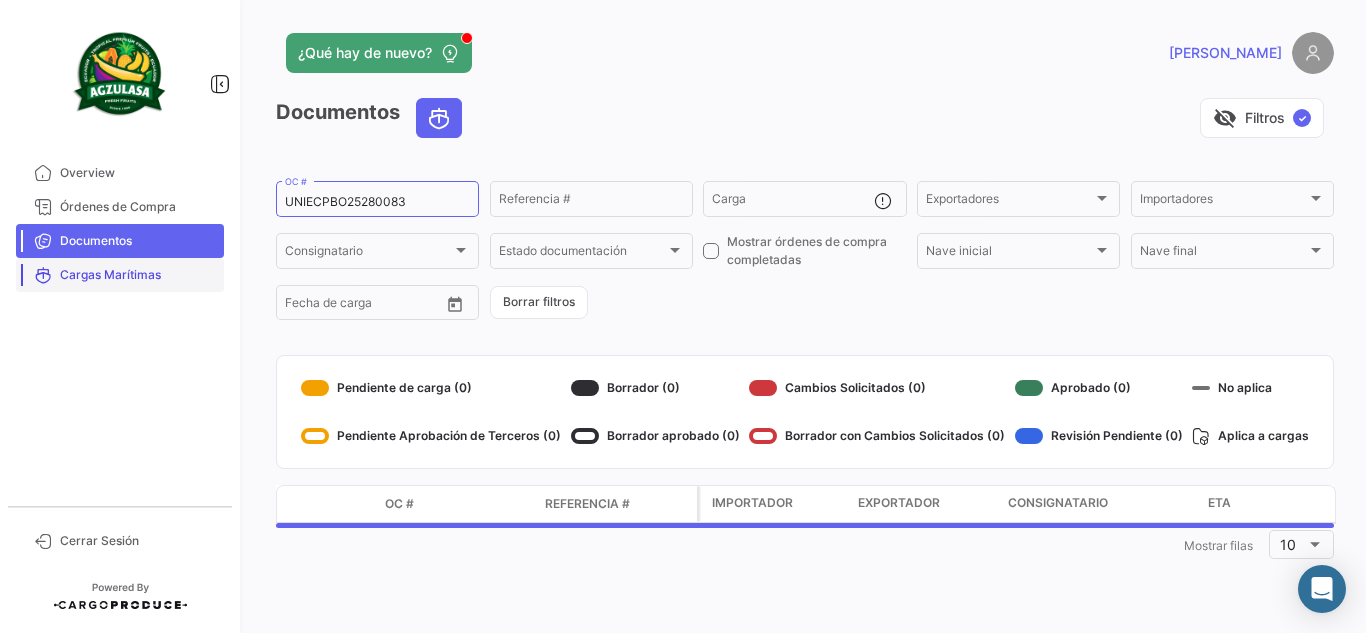 scroll, scrollTop: 0, scrollLeft: 0, axis: both 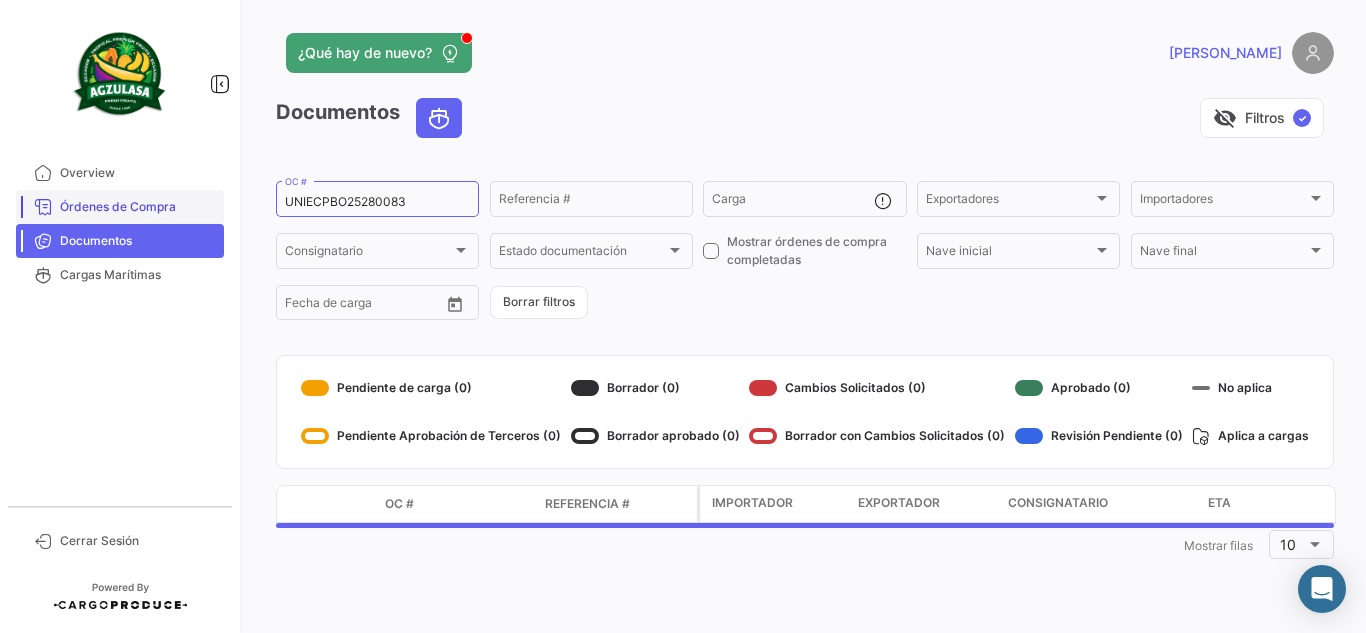 drag, startPoint x: 431, startPoint y: 200, endPoint x: 48, endPoint y: 208, distance: 383.08353 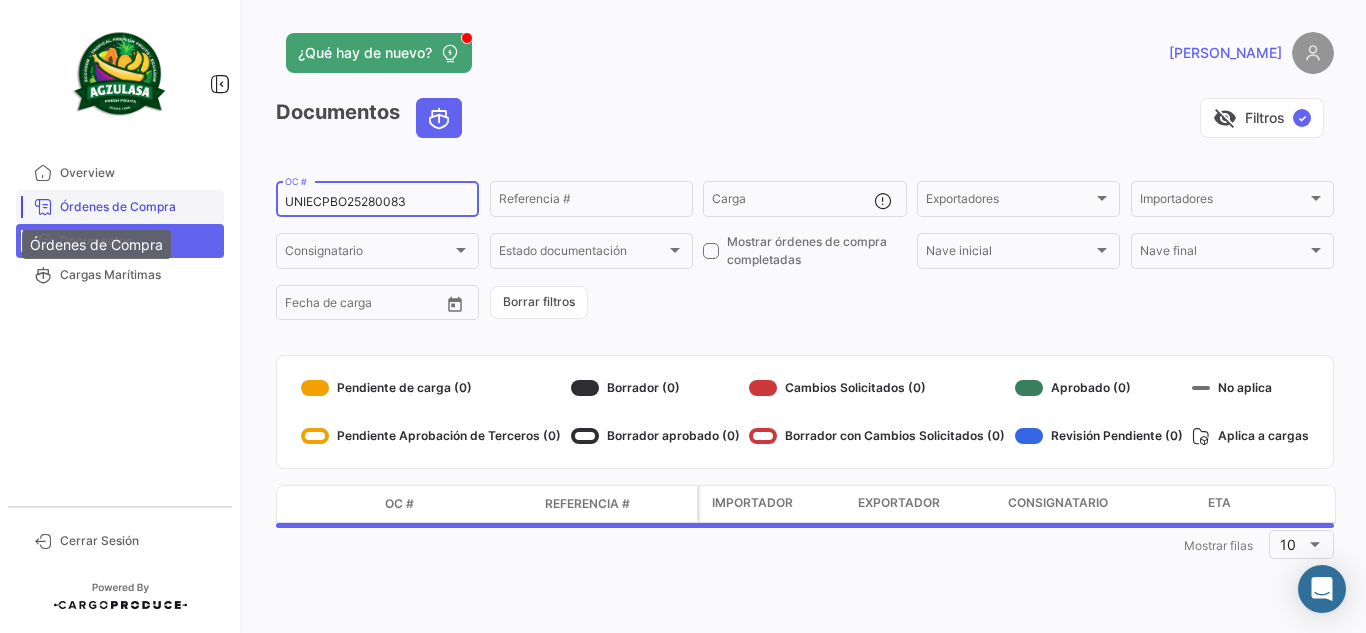 paste on "GQL040563" 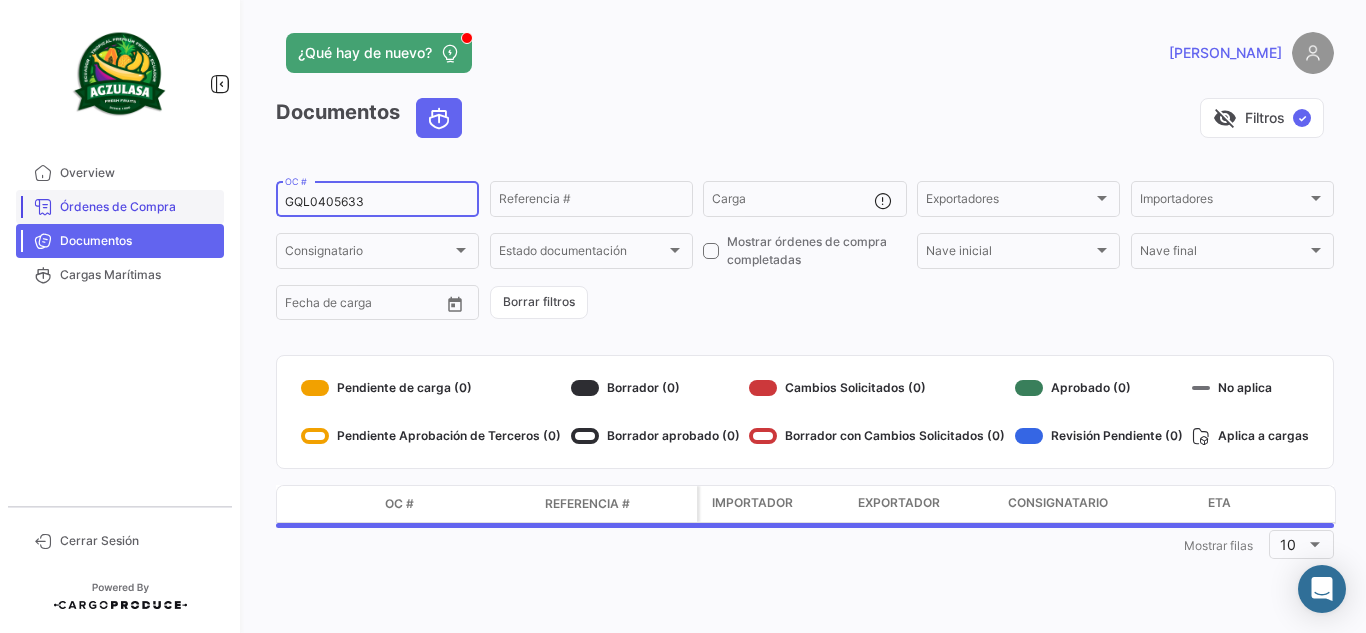 type on "GQL0405633" 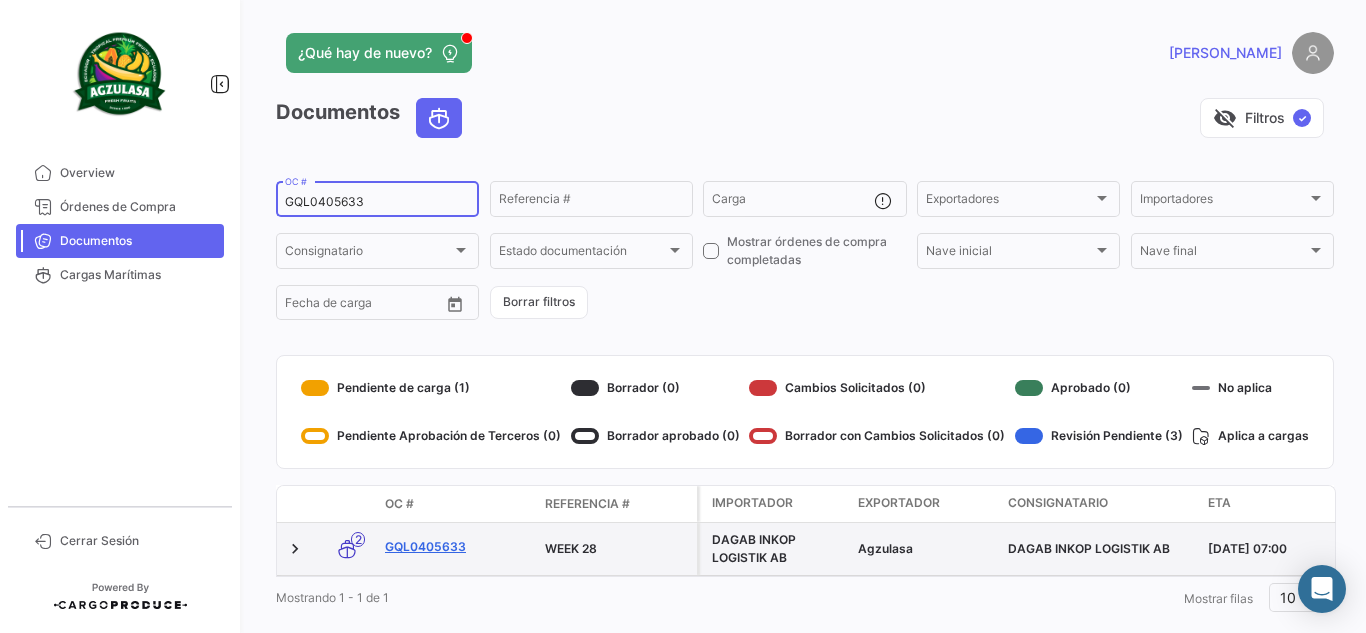 click on "GQL0405633" 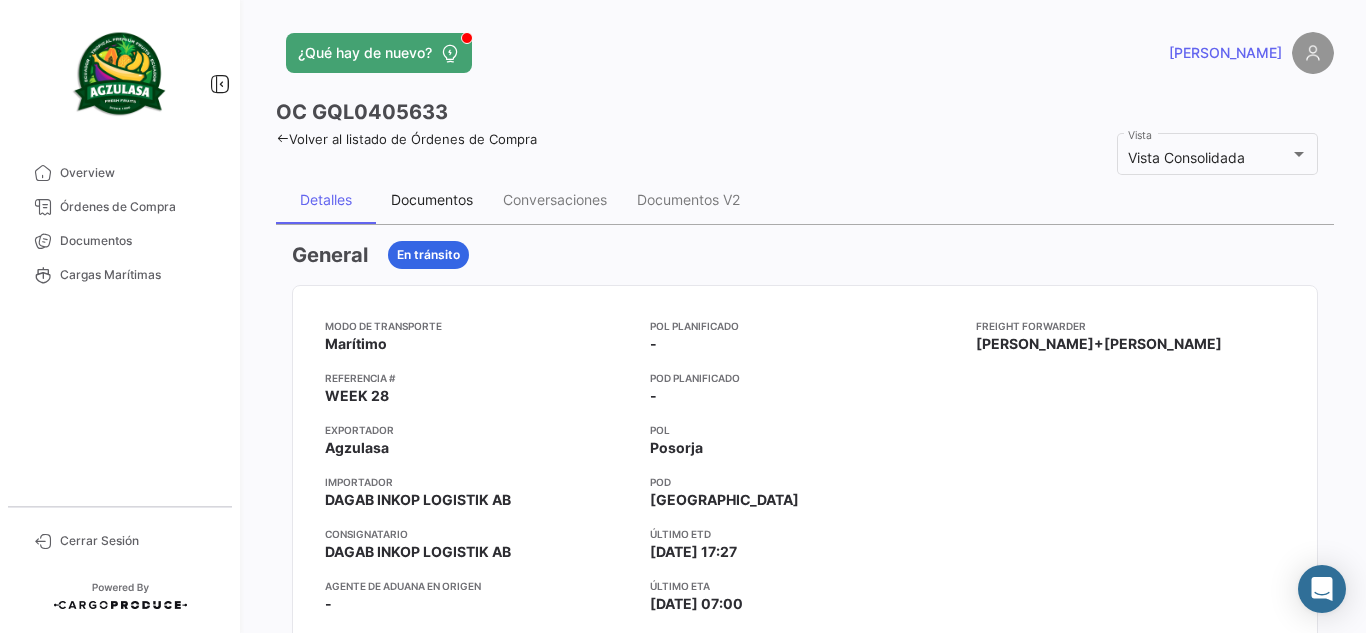 click on "Documentos" at bounding box center (432, 199) 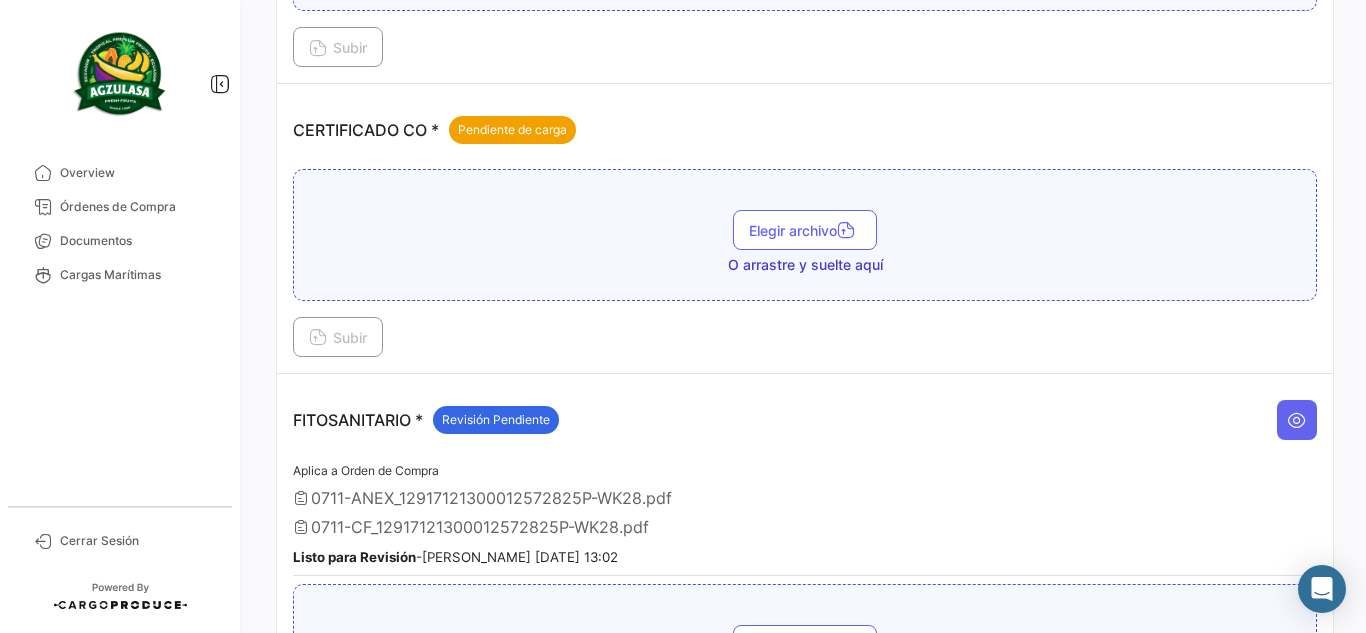scroll, scrollTop: 500, scrollLeft: 0, axis: vertical 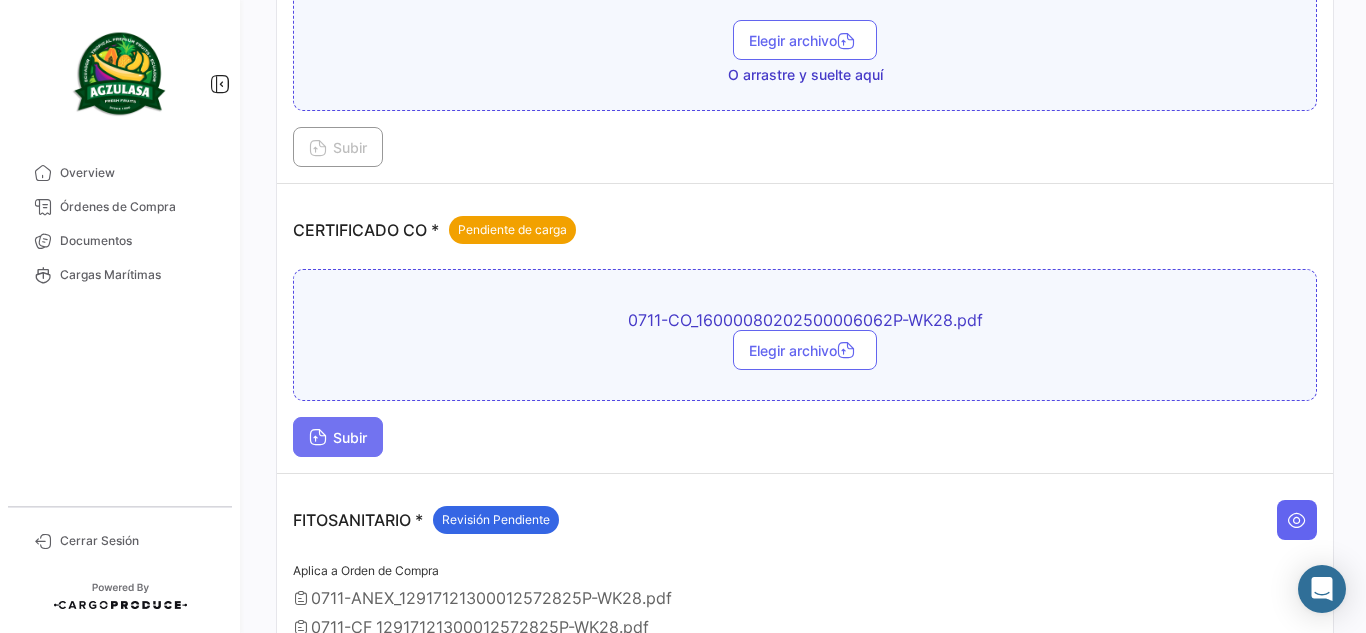 click on "Subir" at bounding box center [338, 437] 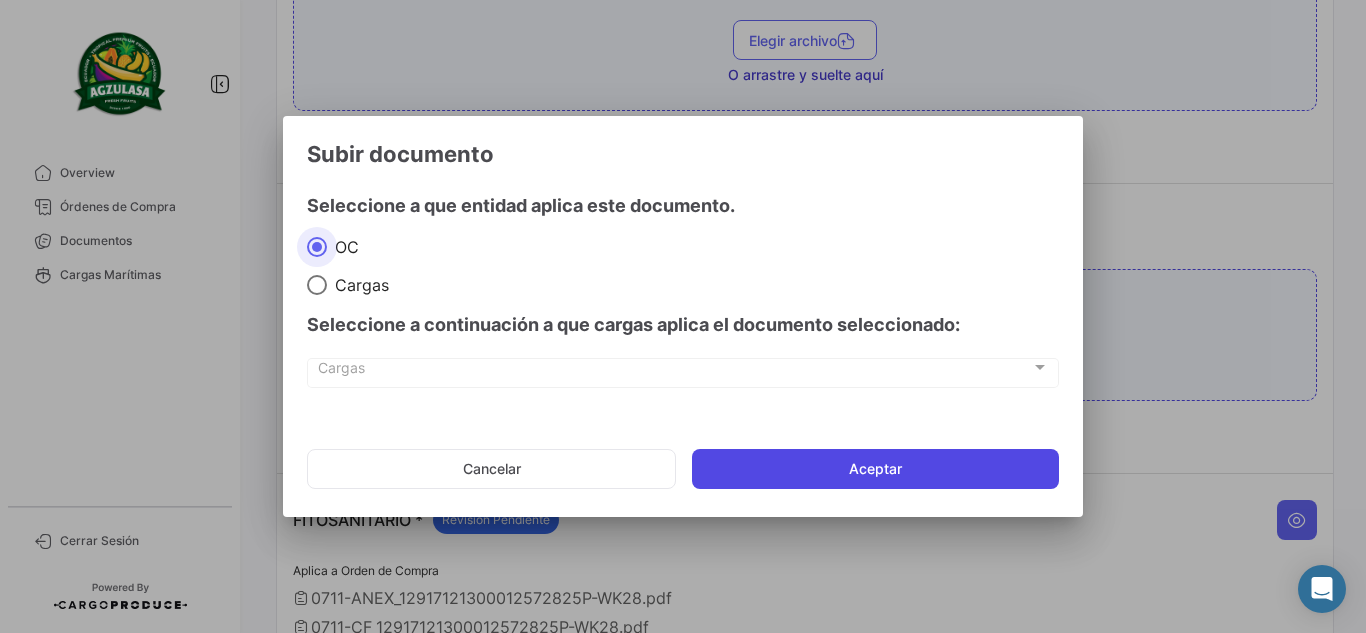 click on "Aceptar" 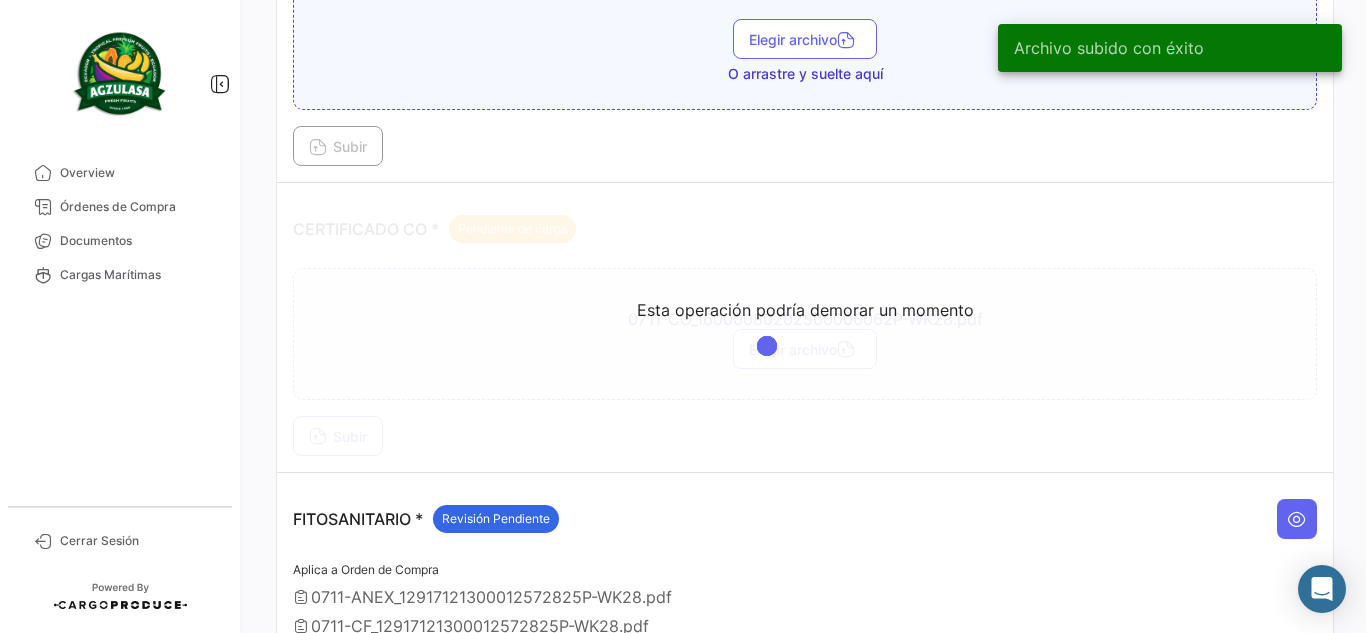 scroll, scrollTop: 500, scrollLeft: 0, axis: vertical 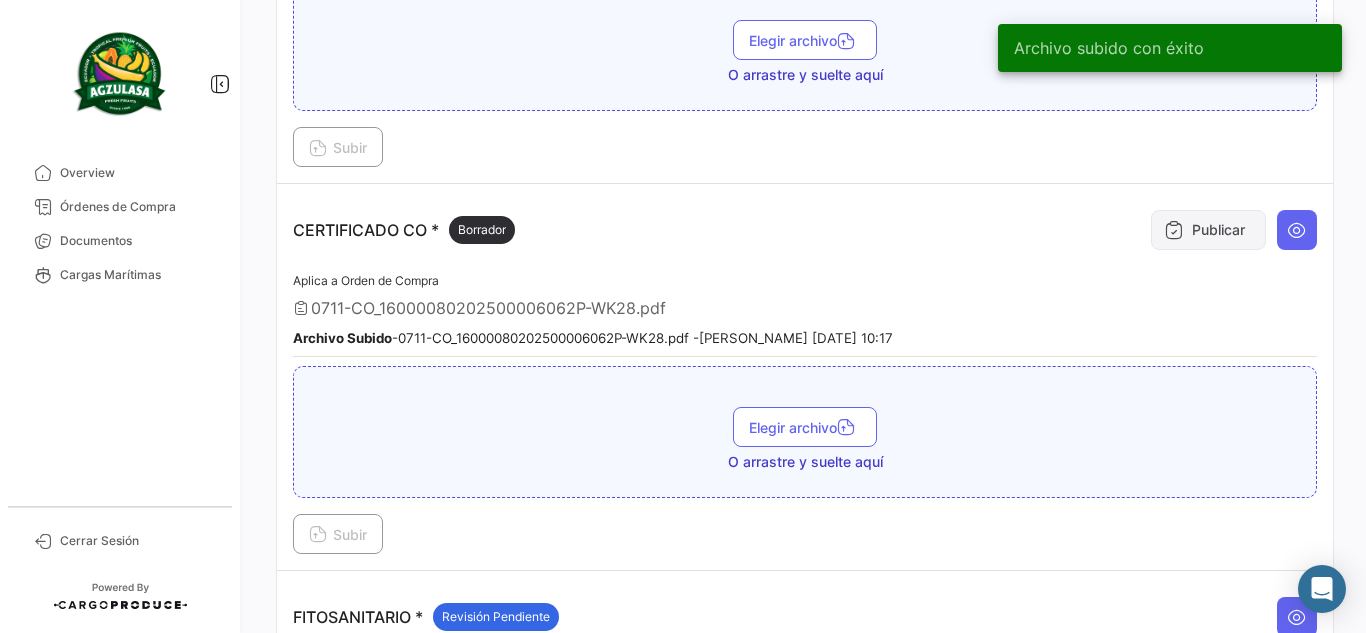 click on "Publicar" at bounding box center (1208, 230) 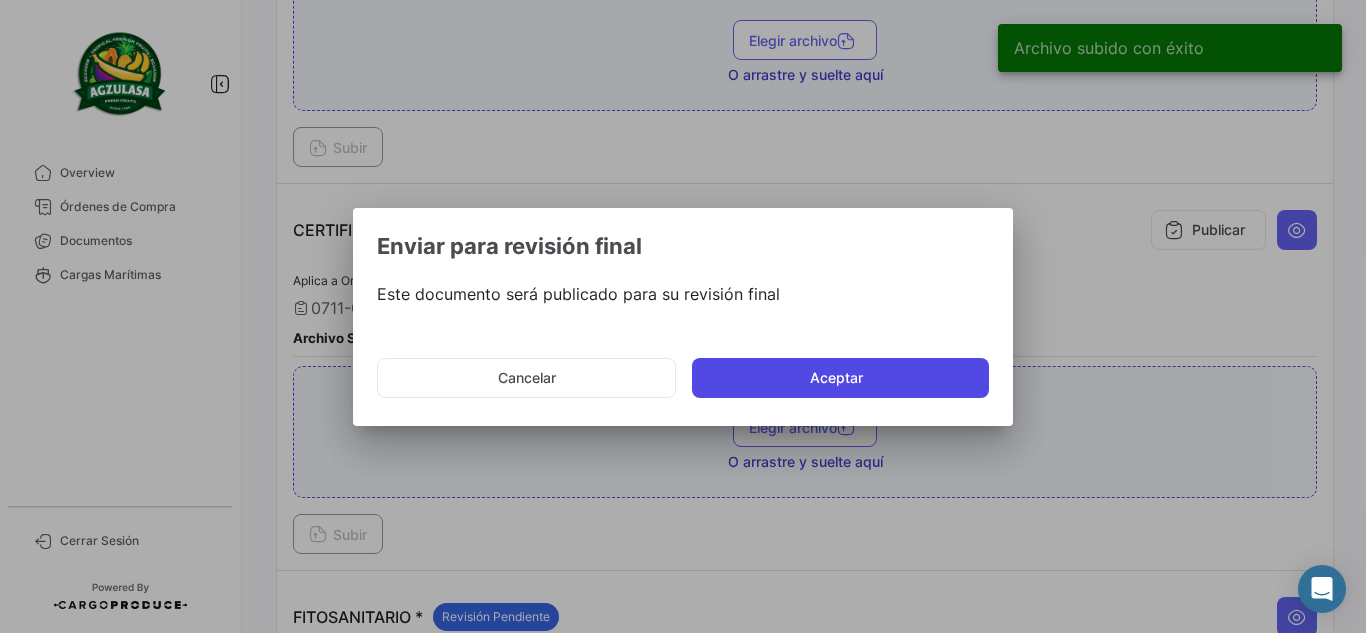 click on "Aceptar" 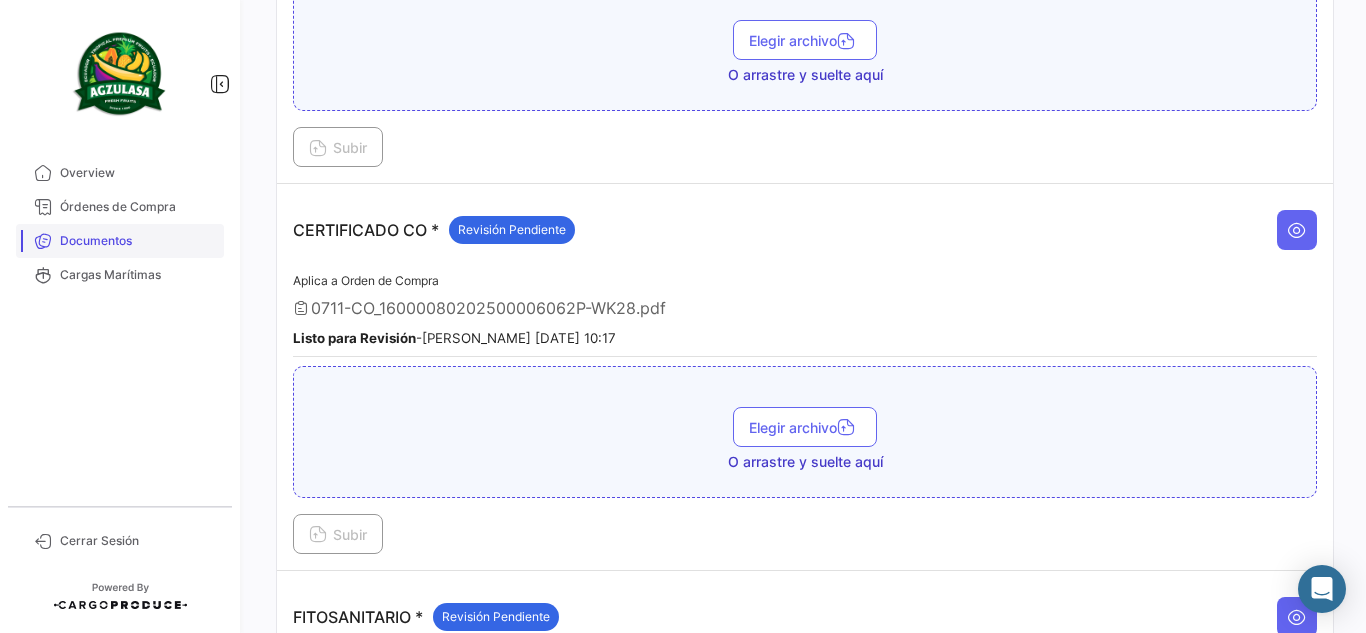click on "Documentos" at bounding box center [120, 241] 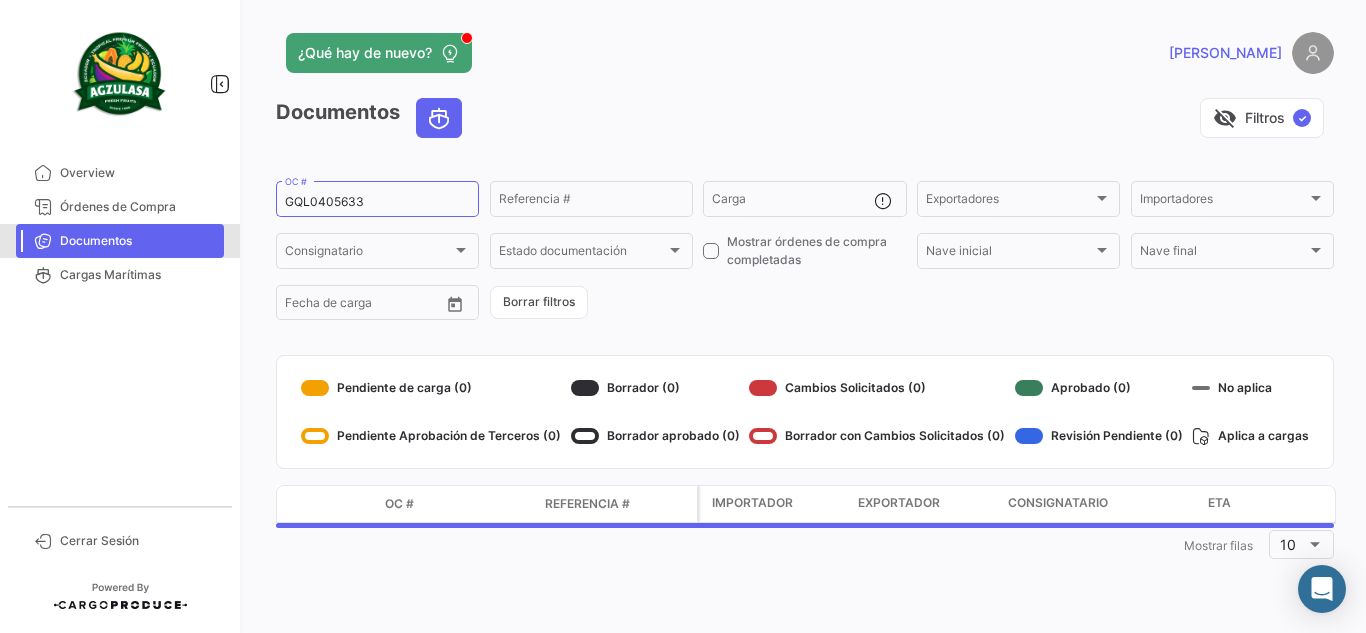scroll, scrollTop: 0, scrollLeft: 0, axis: both 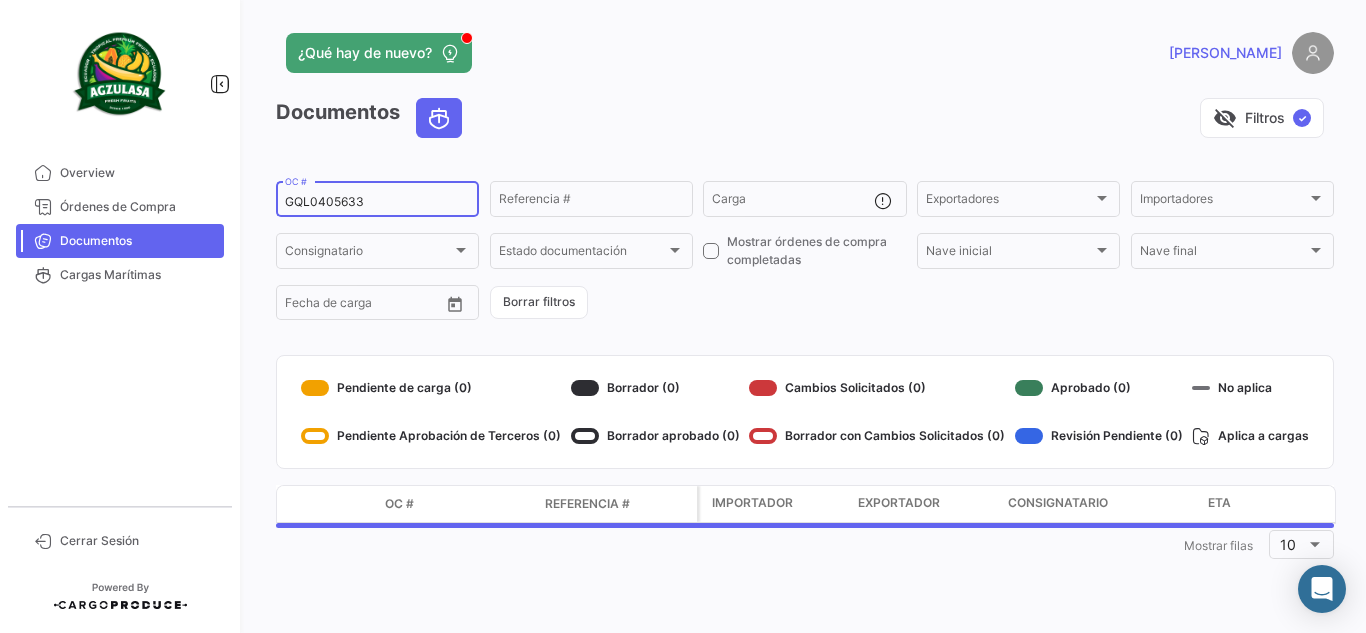 drag, startPoint x: 297, startPoint y: 187, endPoint x: 0, endPoint y: 153, distance: 298.9398 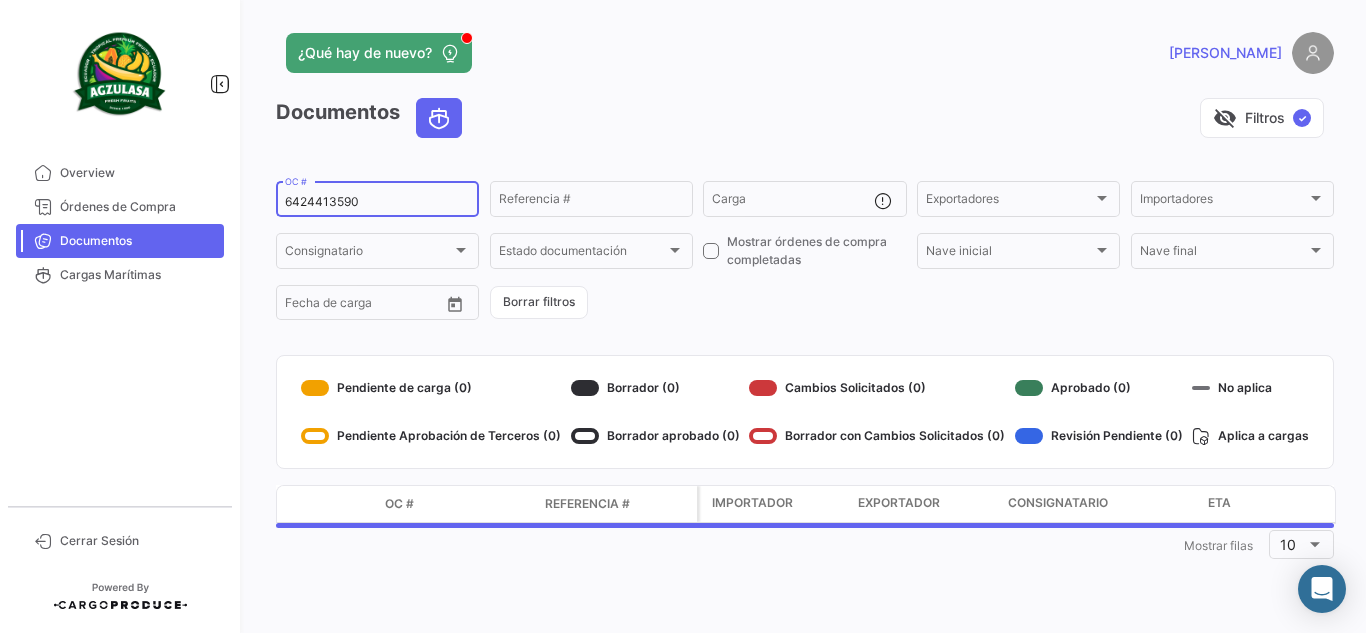 type on "6424413590" 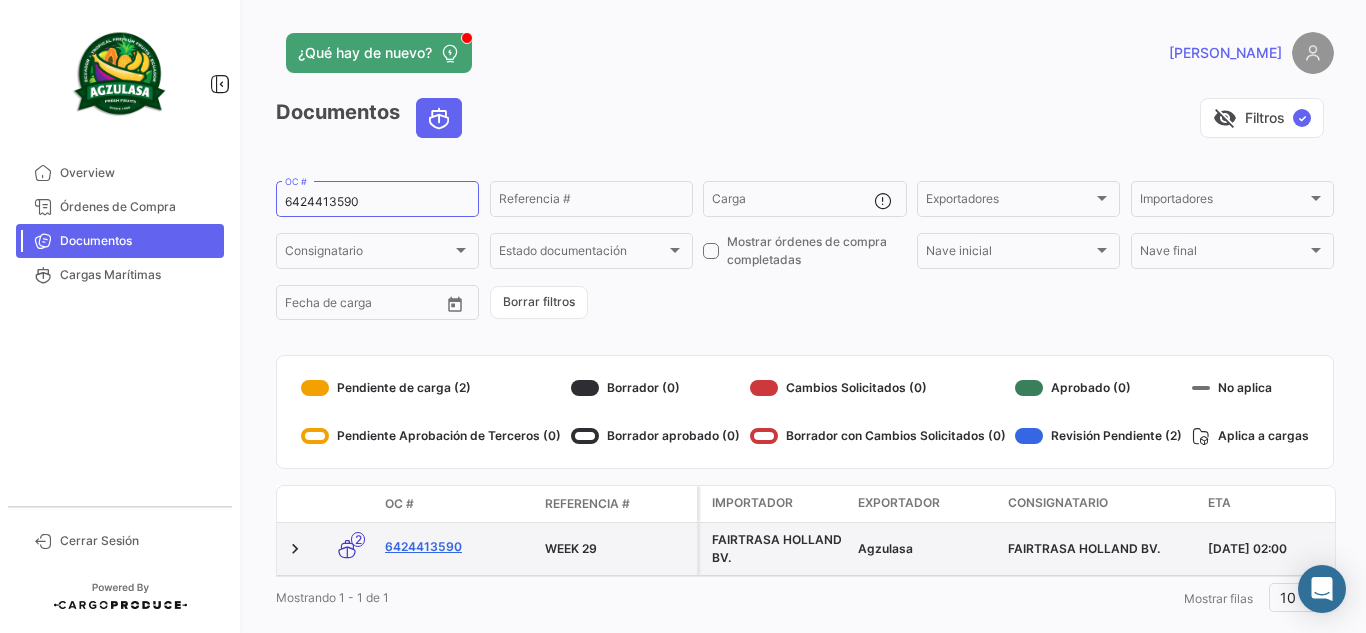 click on "6424413590" 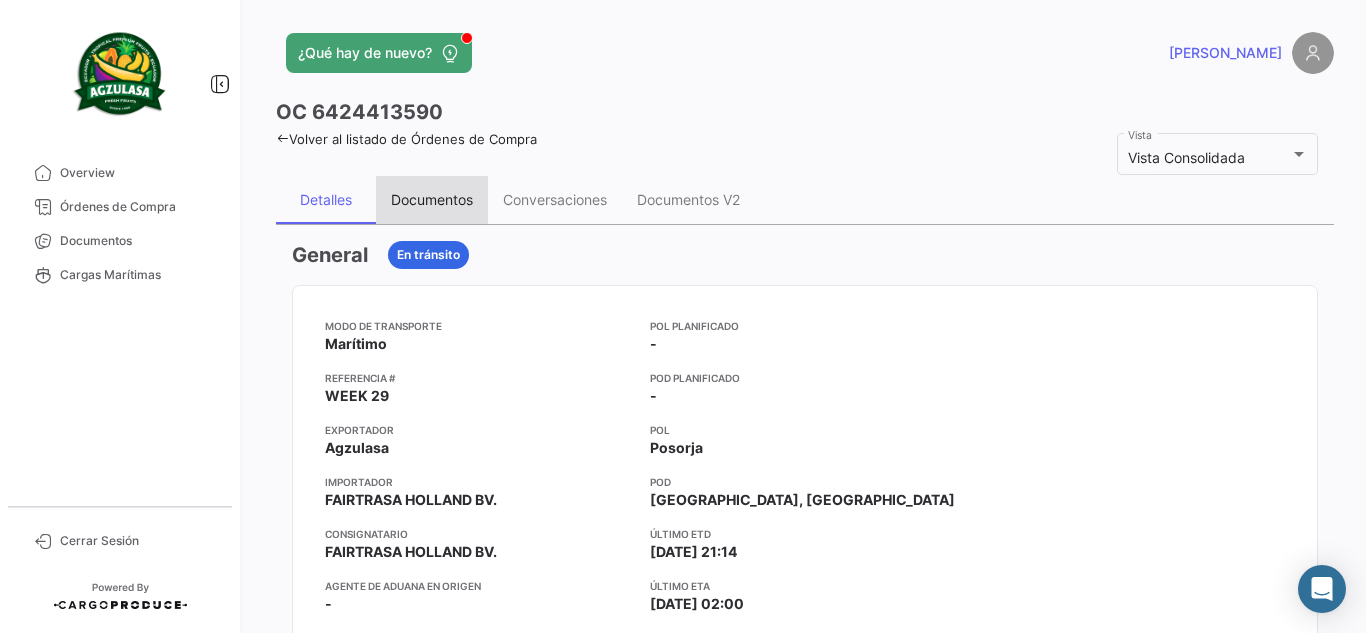 click on "Documentos" at bounding box center [432, 199] 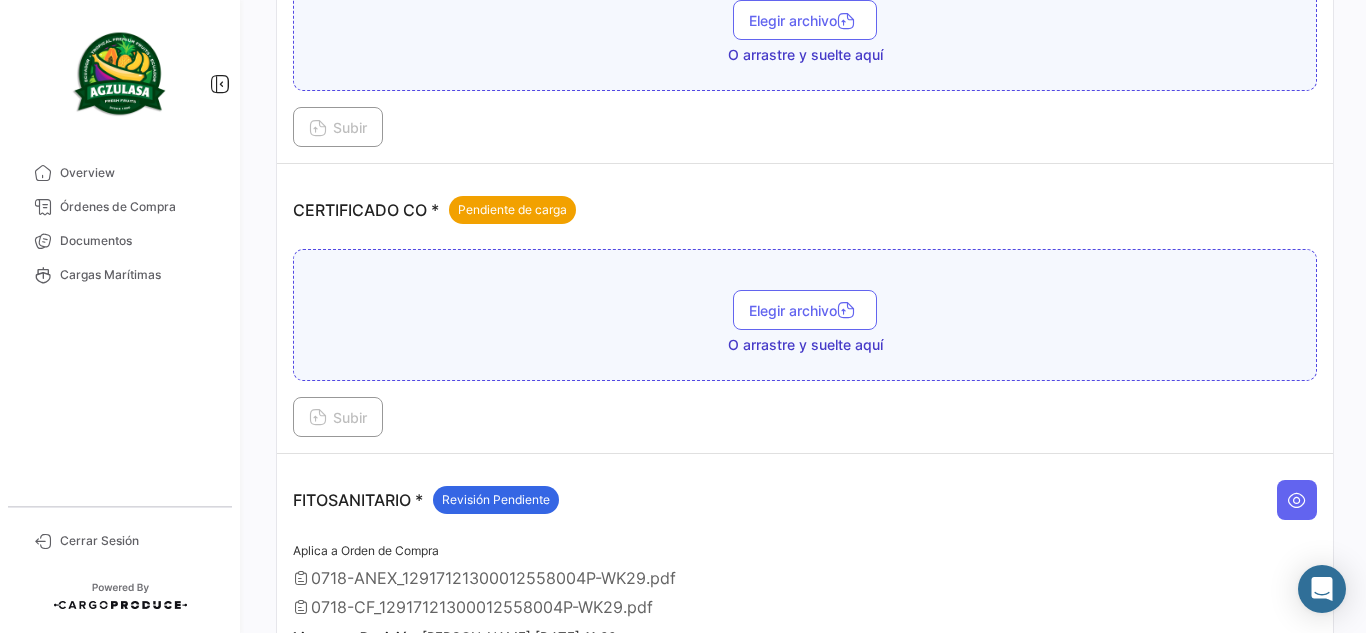 scroll, scrollTop: 532, scrollLeft: 0, axis: vertical 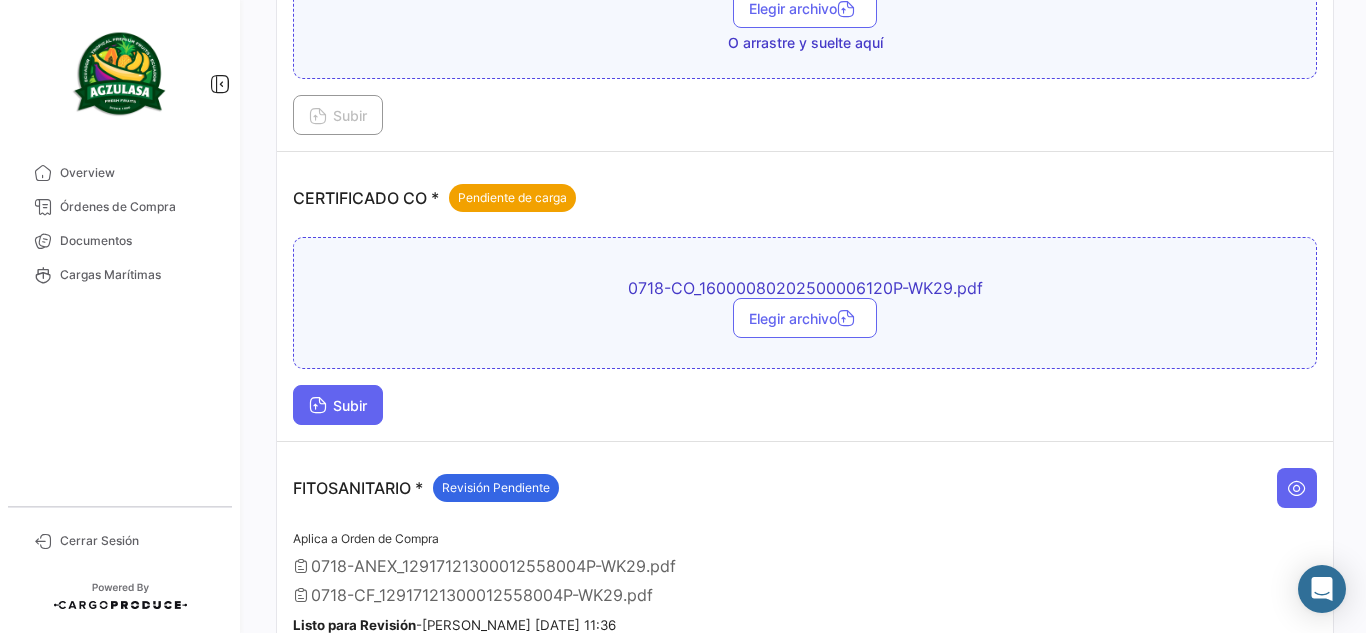 click on "Subir" at bounding box center (338, 405) 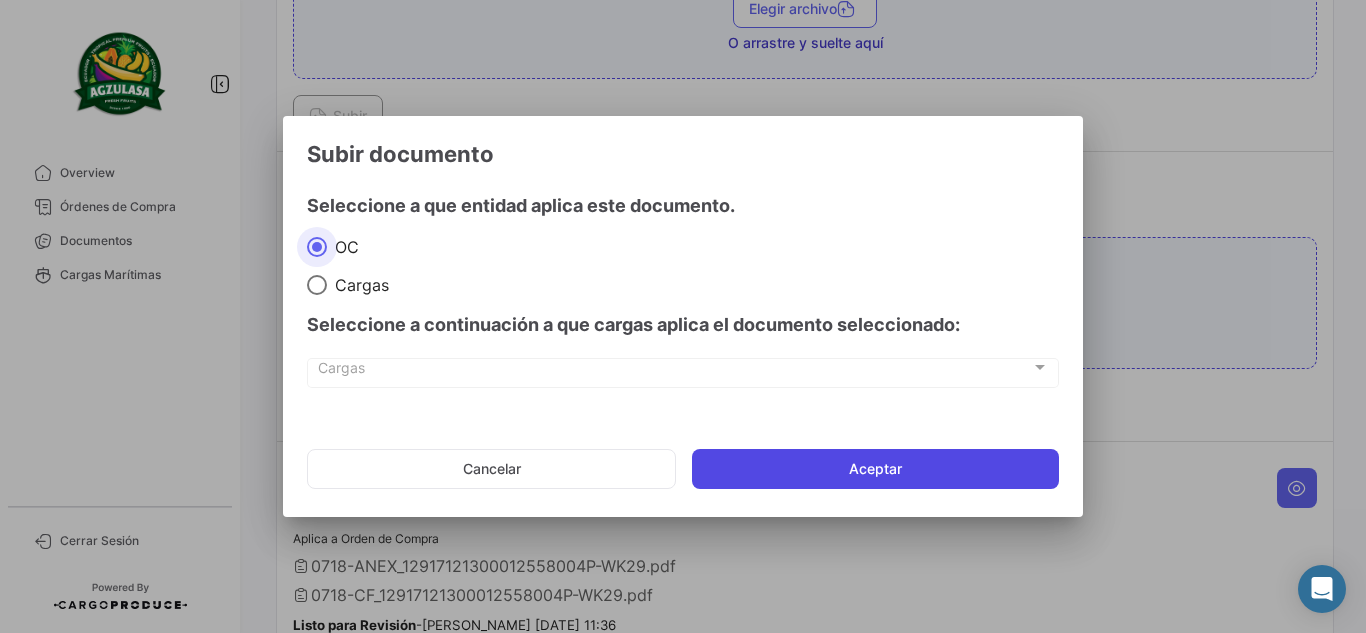 click on "Aceptar" 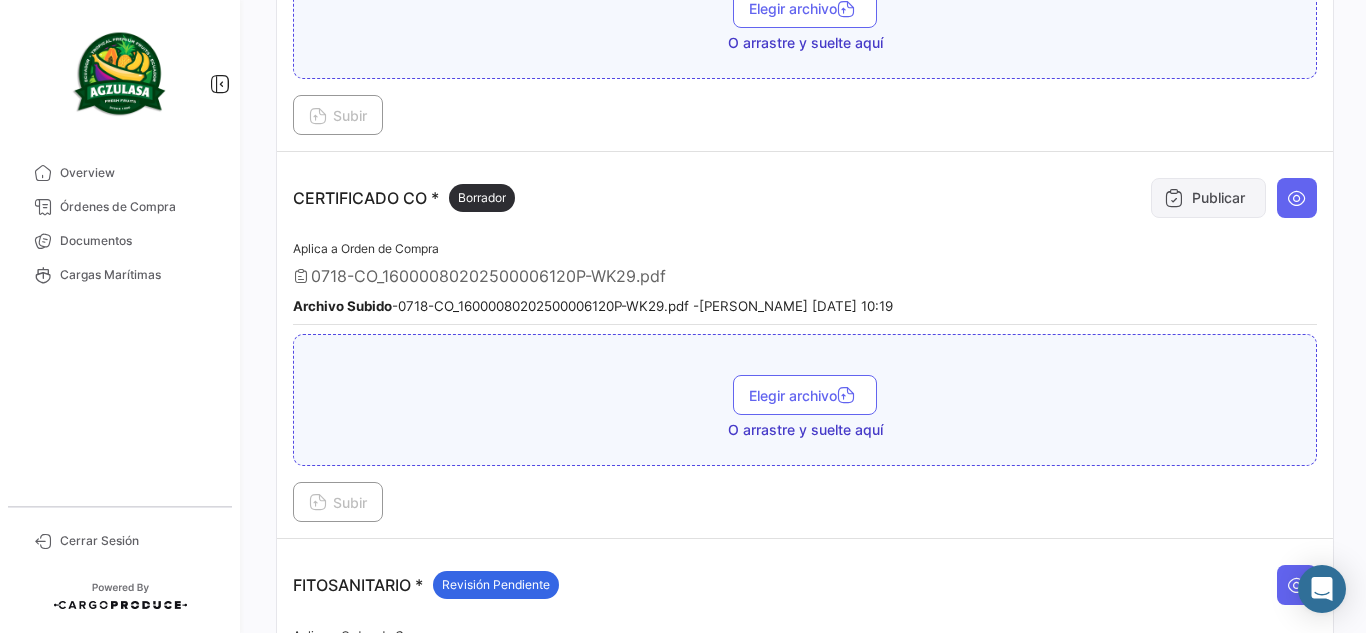 click on "Publicar" at bounding box center [1208, 198] 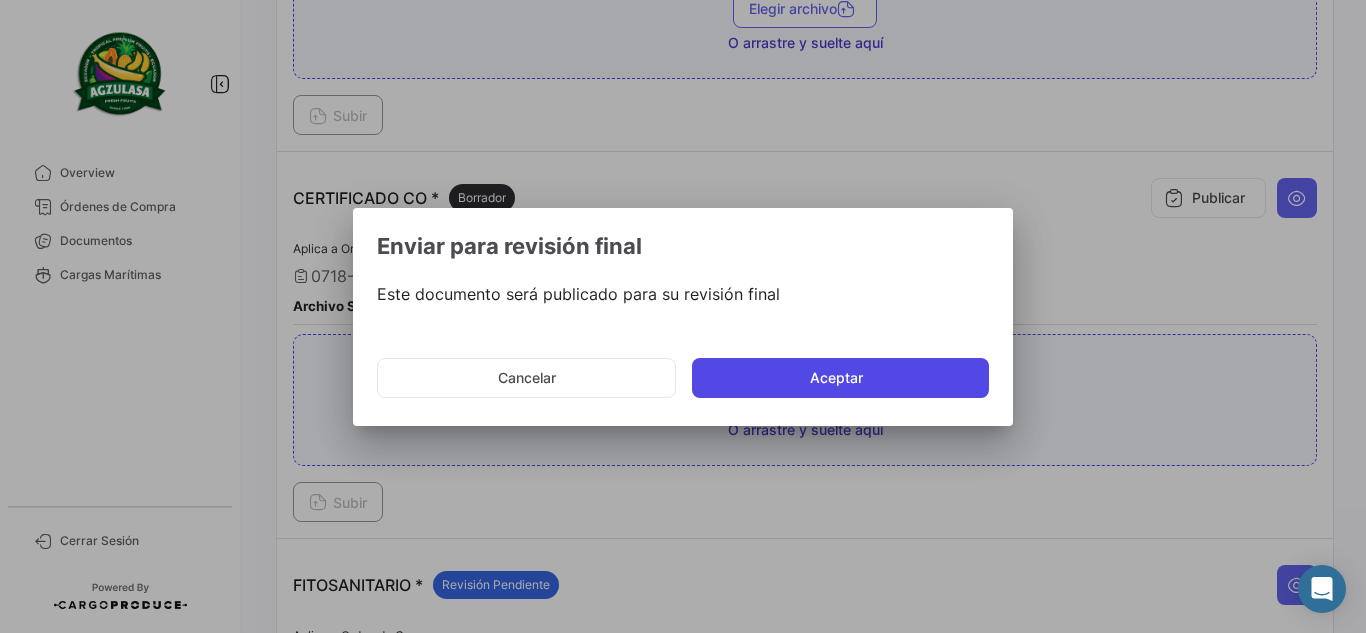 click on "Aceptar" 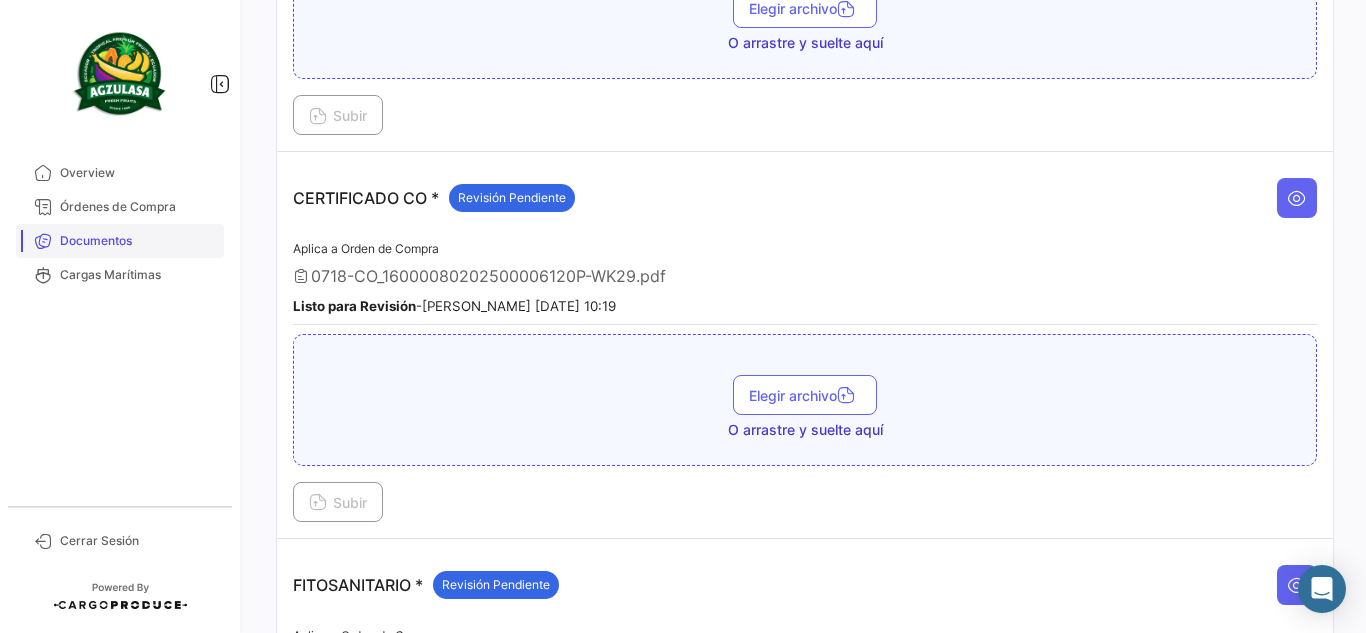 click on "Documentos" at bounding box center [138, 241] 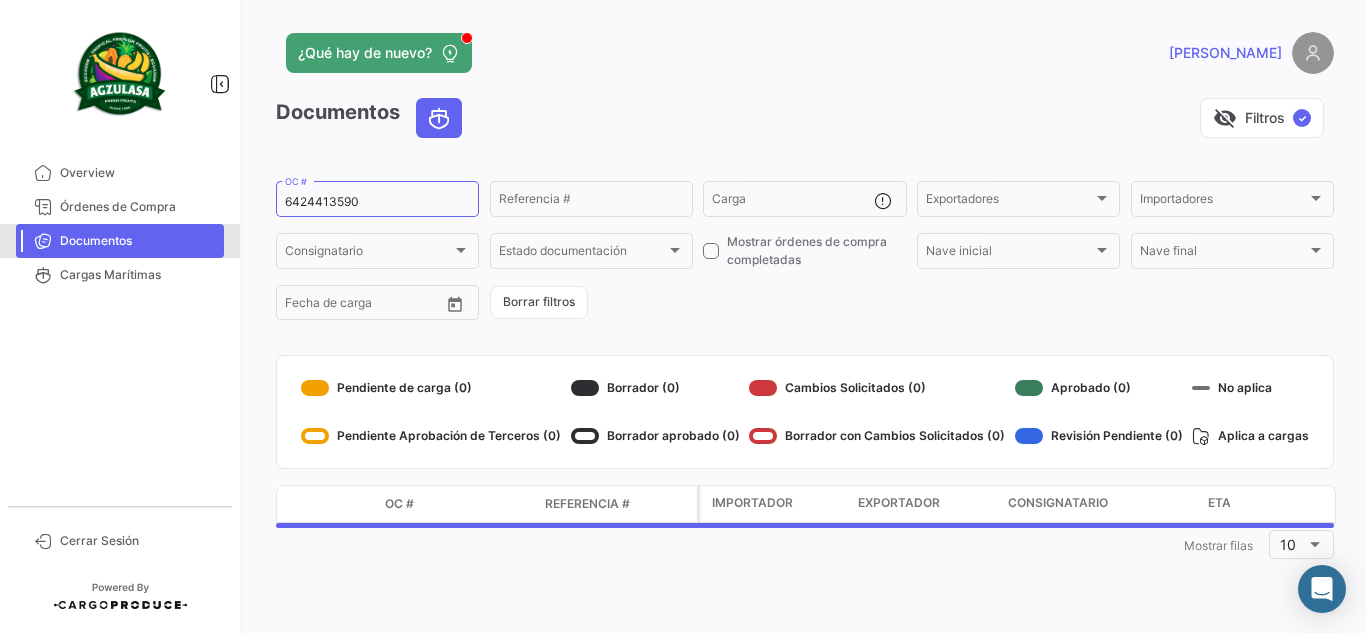 scroll, scrollTop: 0, scrollLeft: 0, axis: both 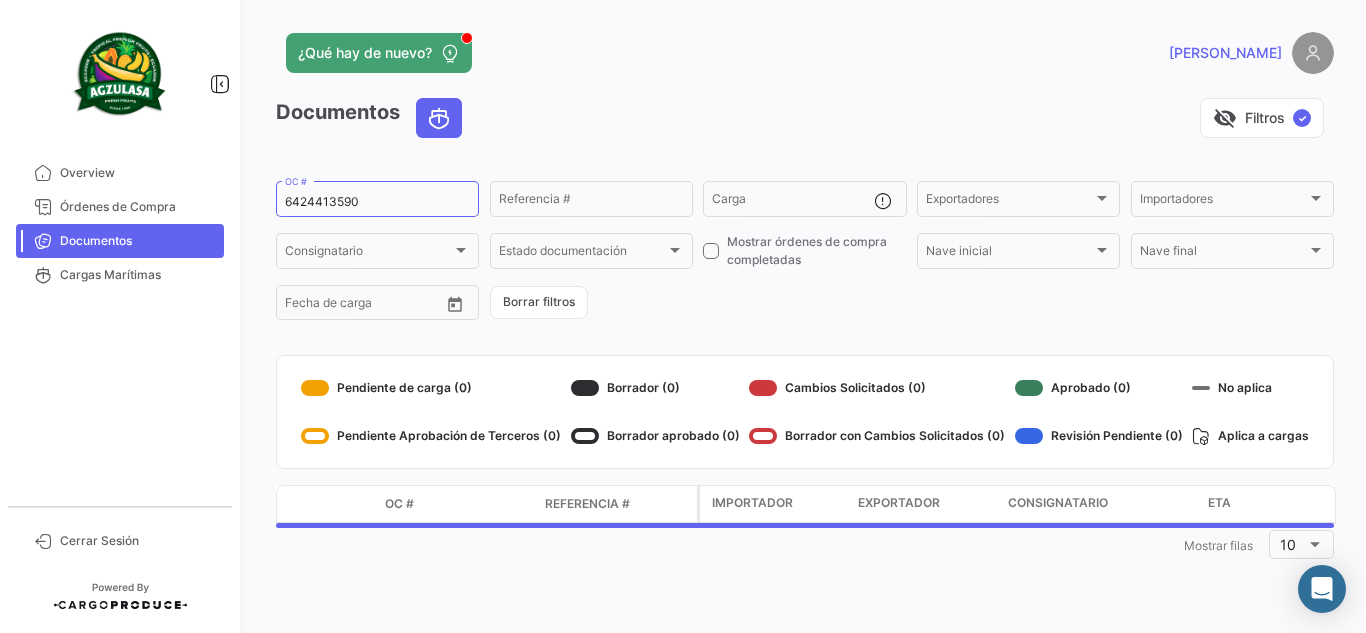 drag, startPoint x: 386, startPoint y: 204, endPoint x: 112, endPoint y: 234, distance: 275.63745 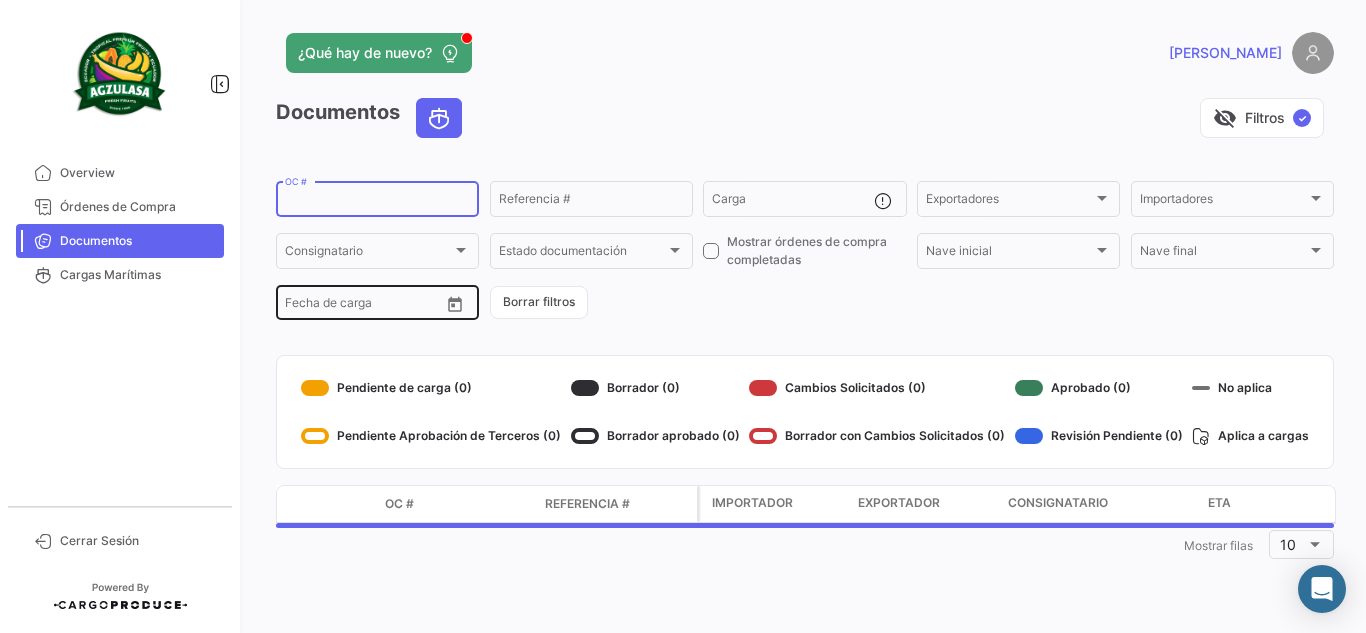 type 